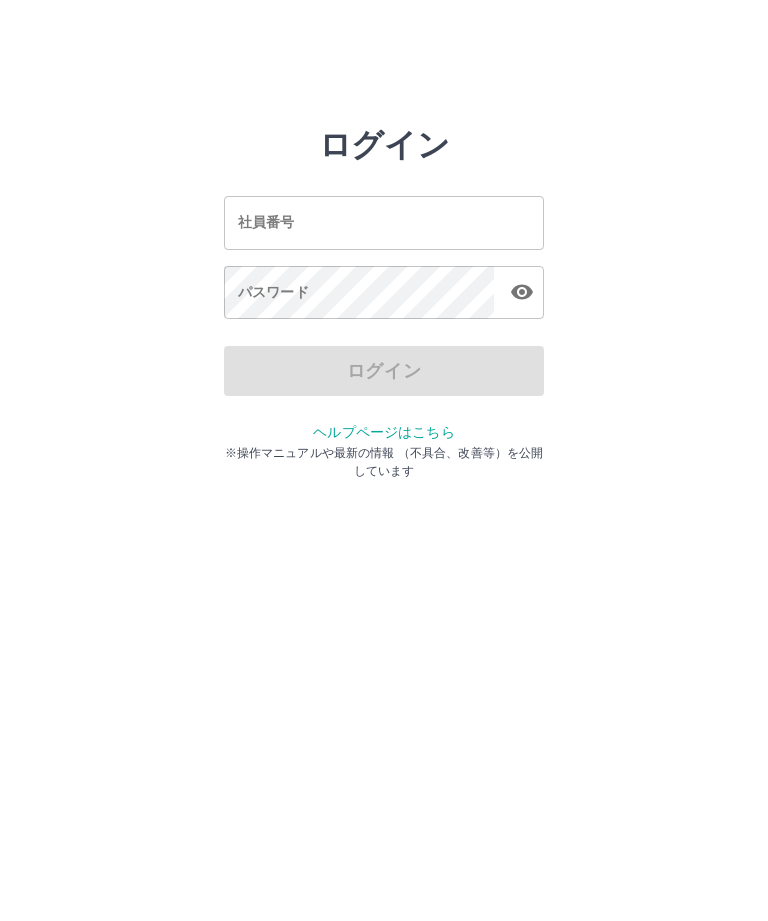 scroll, scrollTop: 0, scrollLeft: 0, axis: both 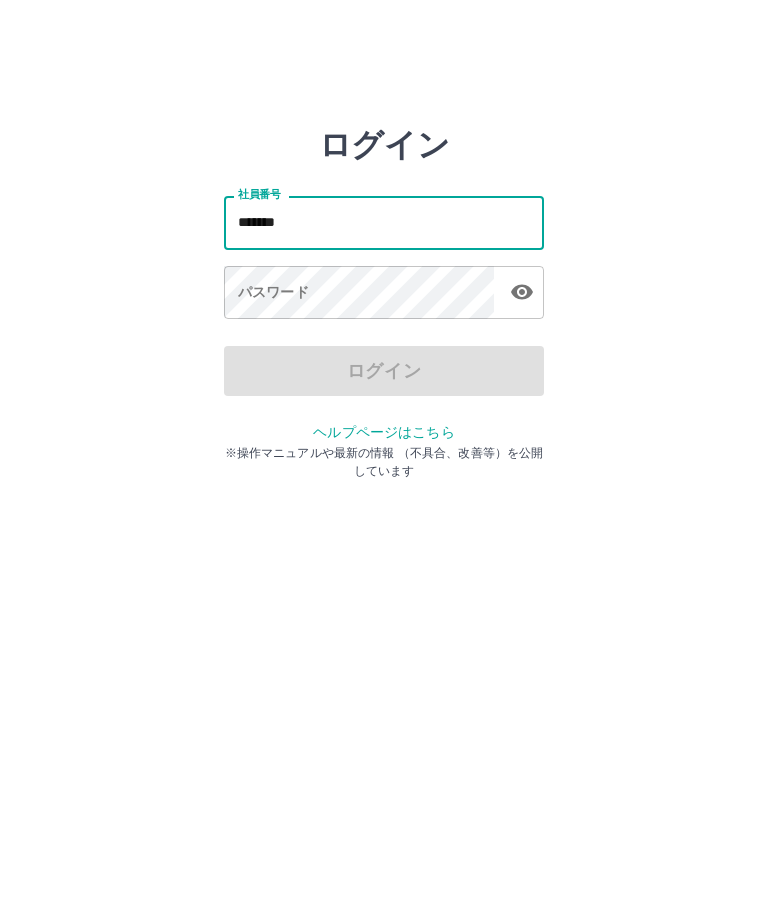 click on "パスワード パスワード" at bounding box center [384, 294] 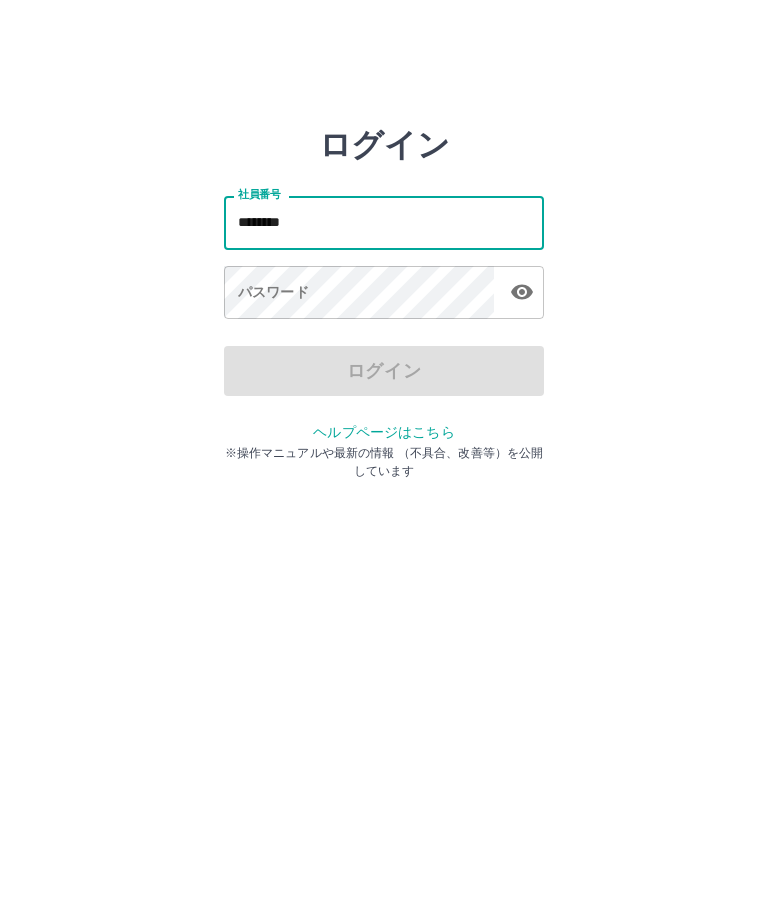 type on "*******" 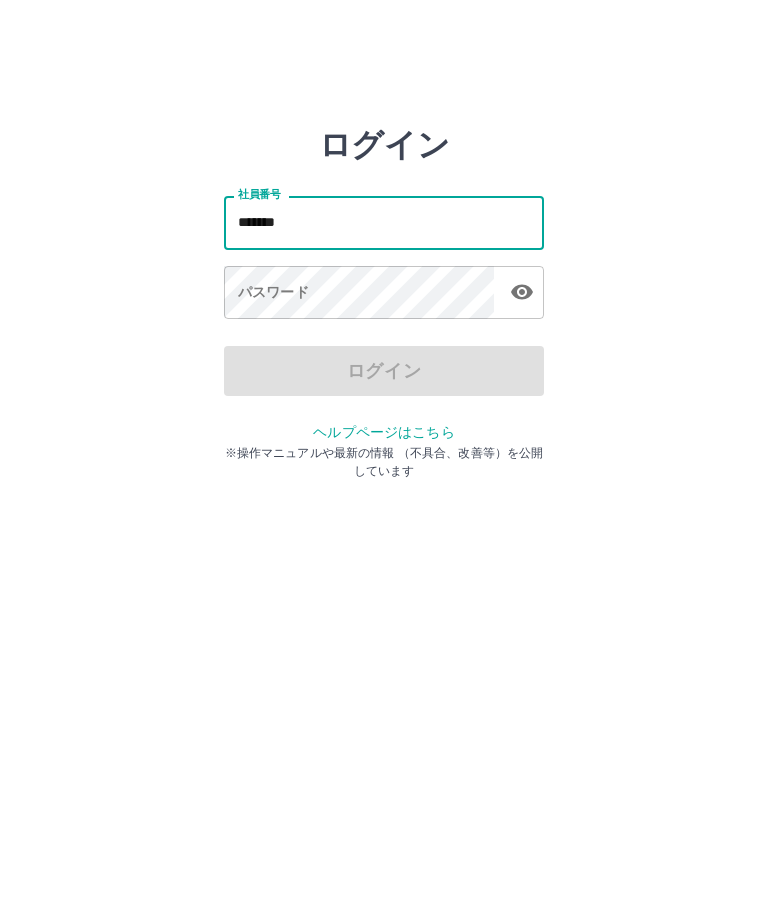 click on "パスワード パスワード" at bounding box center (384, 294) 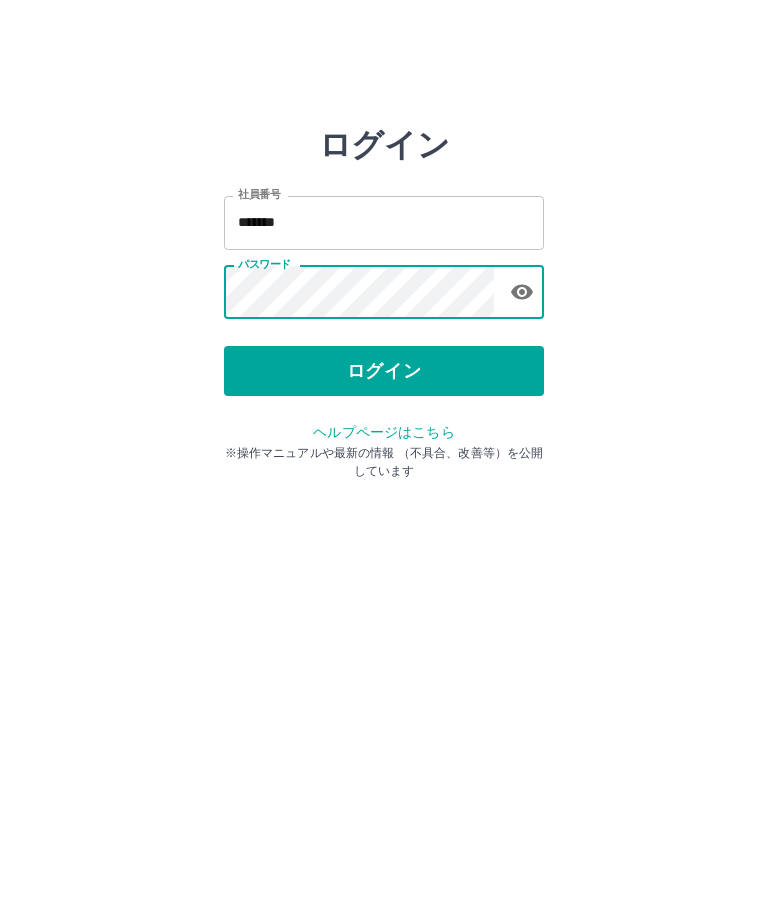 click on "ログイン" at bounding box center [384, 371] 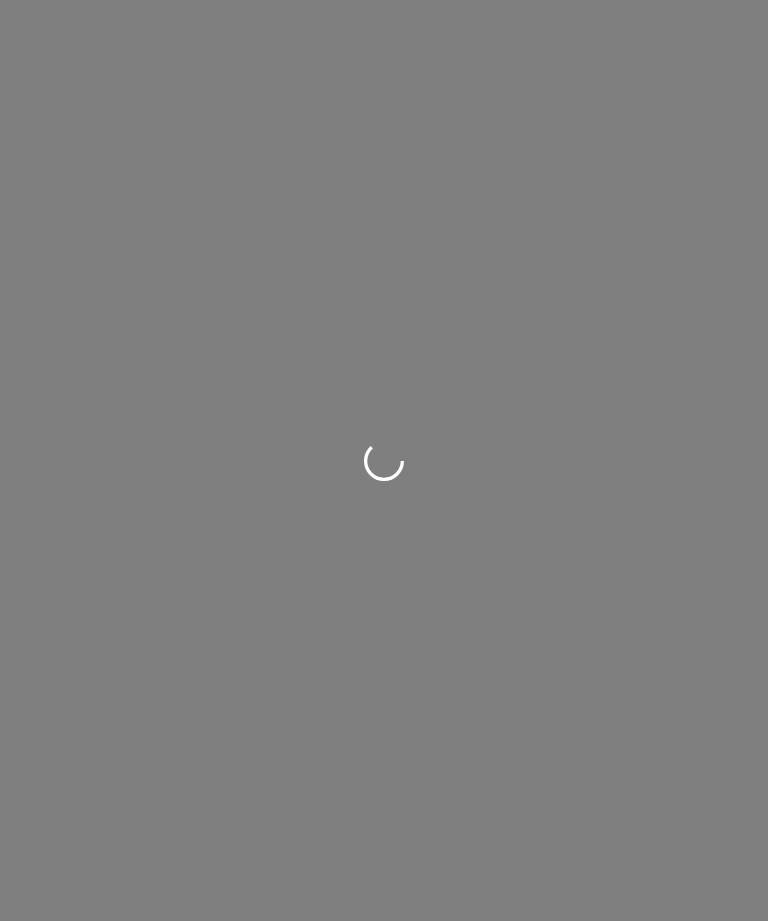 scroll, scrollTop: 0, scrollLeft: 0, axis: both 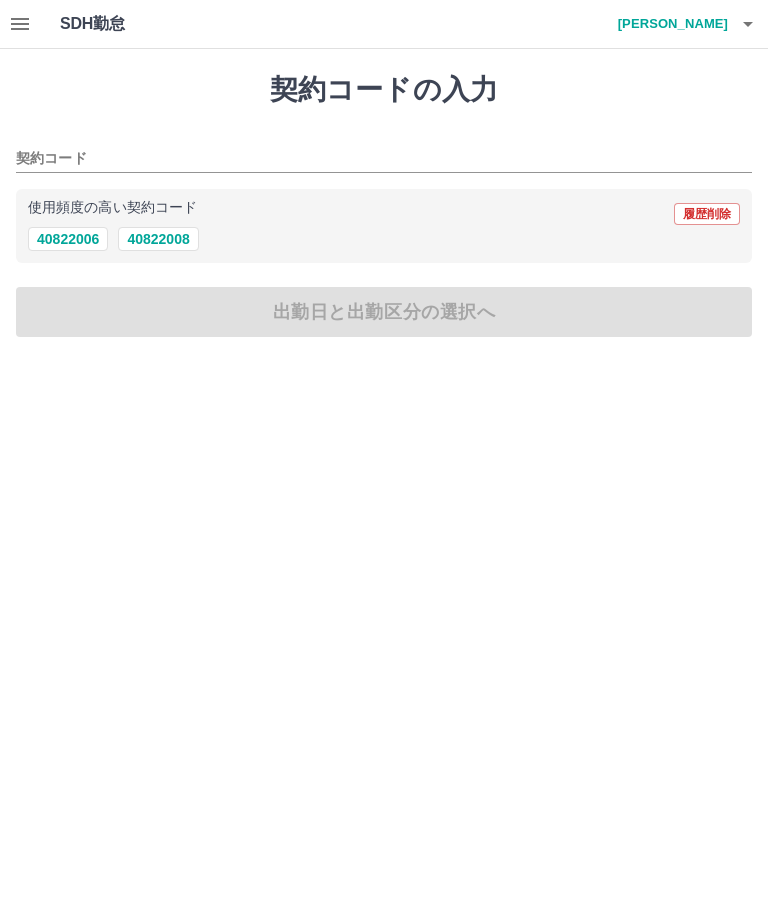 click on "40822006" at bounding box center (68, 239) 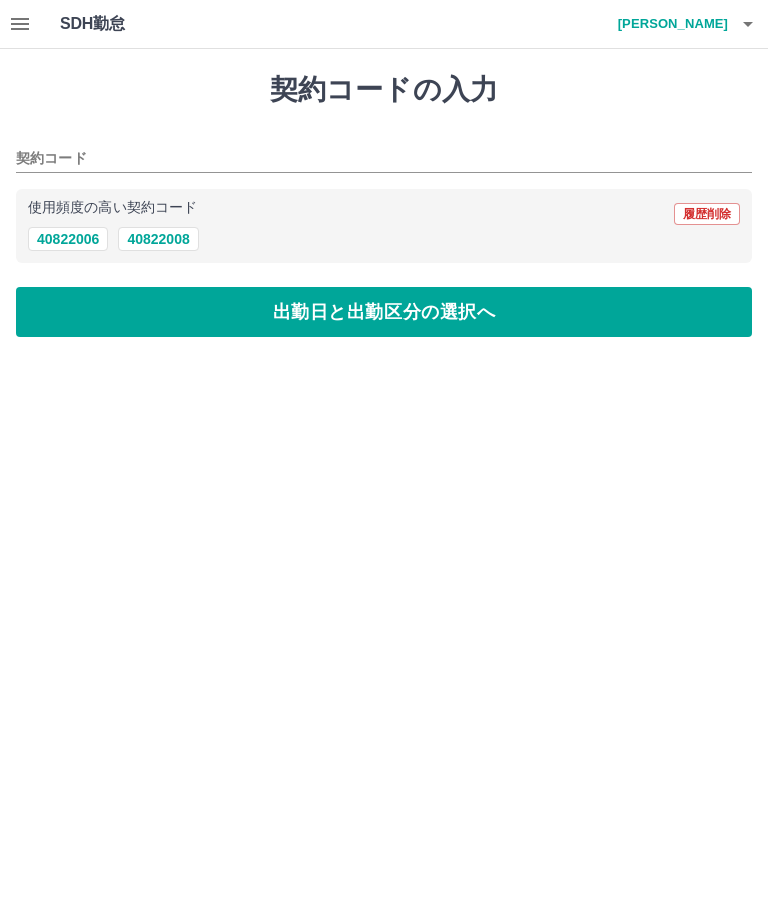 type on "********" 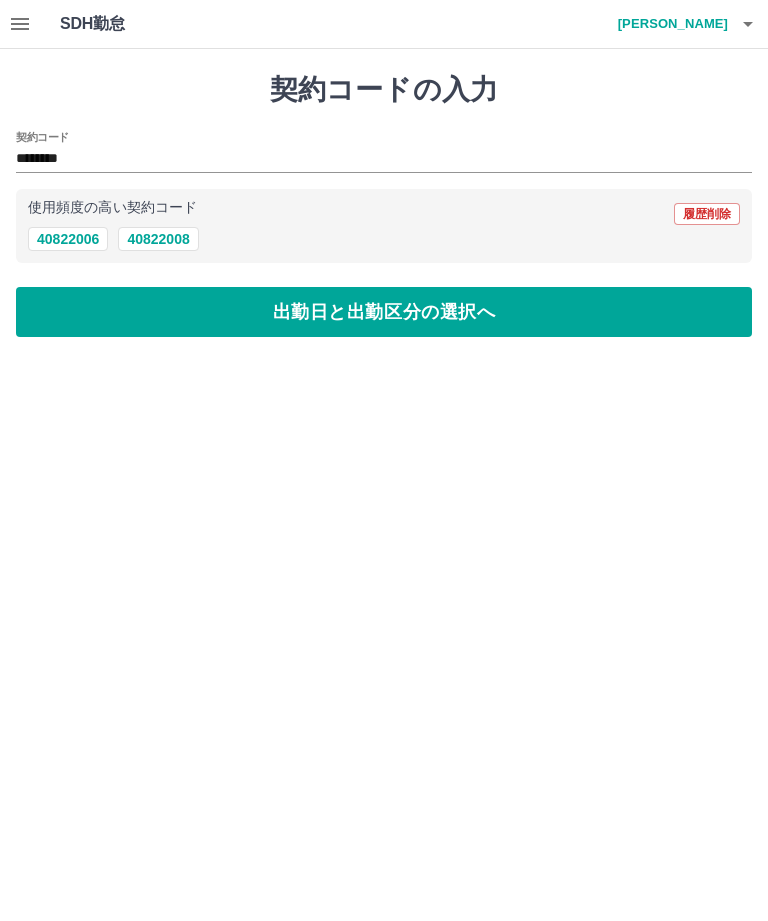 click on "出勤日と出勤区分の選択へ" at bounding box center (384, 312) 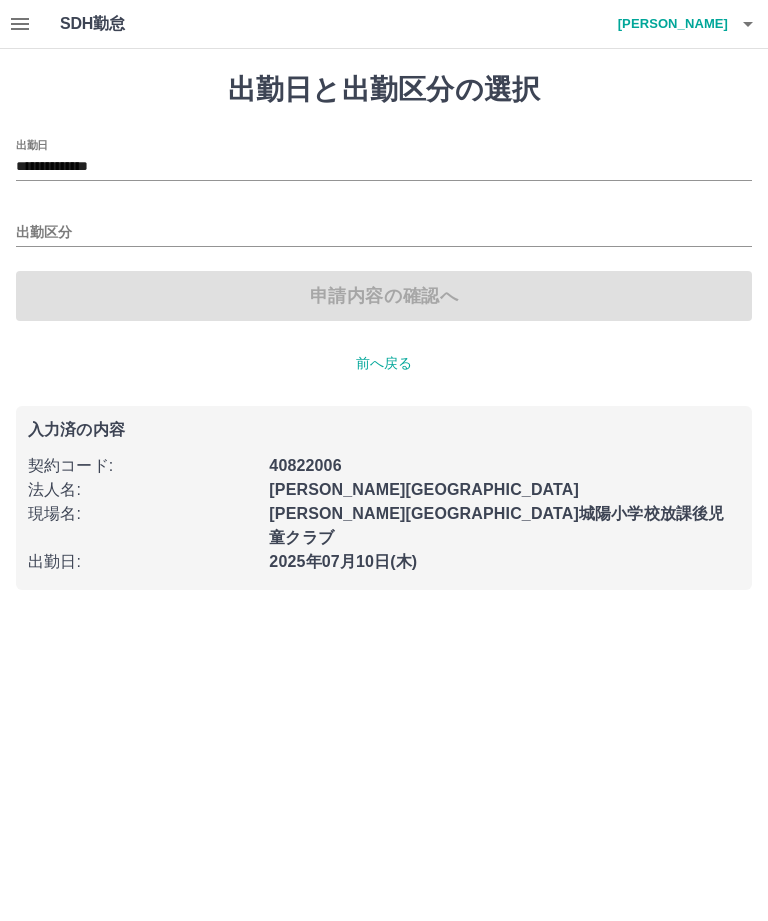 click on "出勤区分" at bounding box center (384, 233) 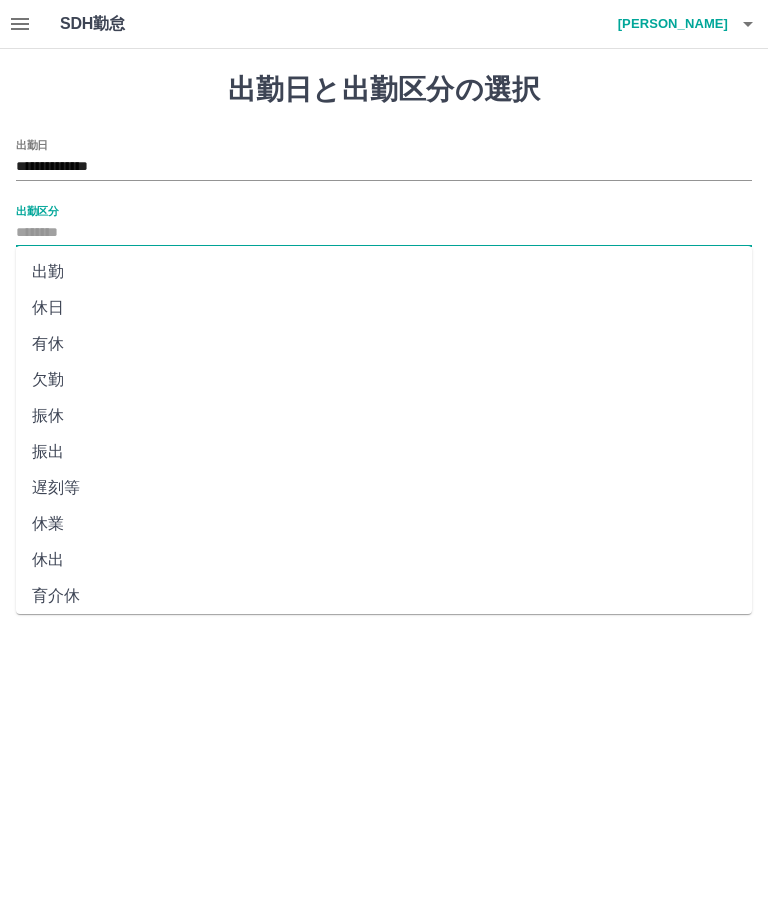 click on "出勤" at bounding box center (384, 272) 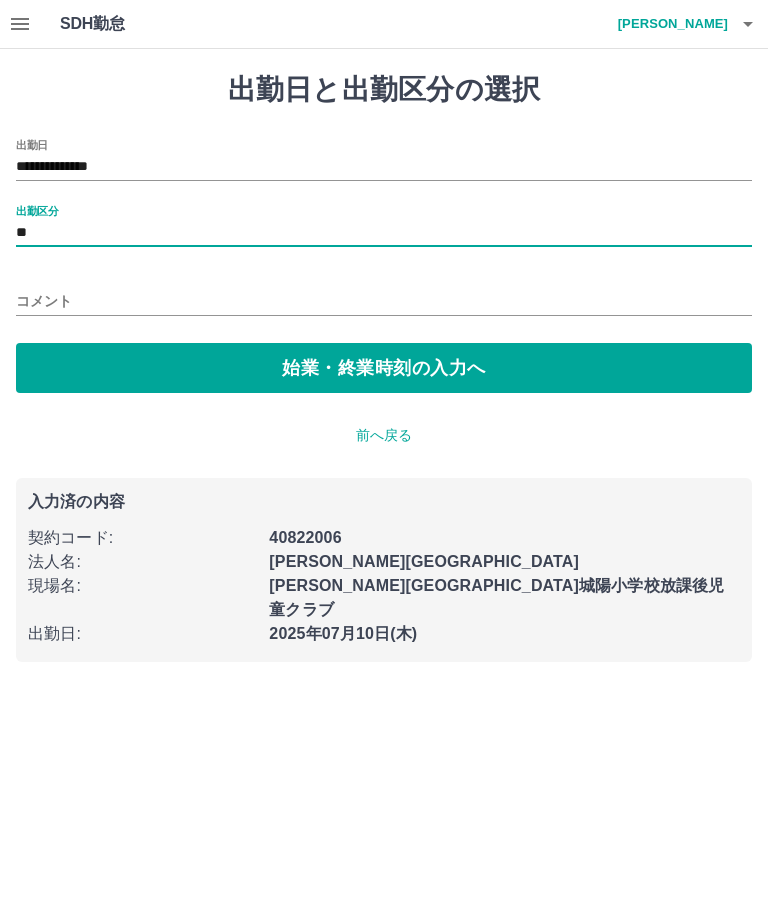 type on "**" 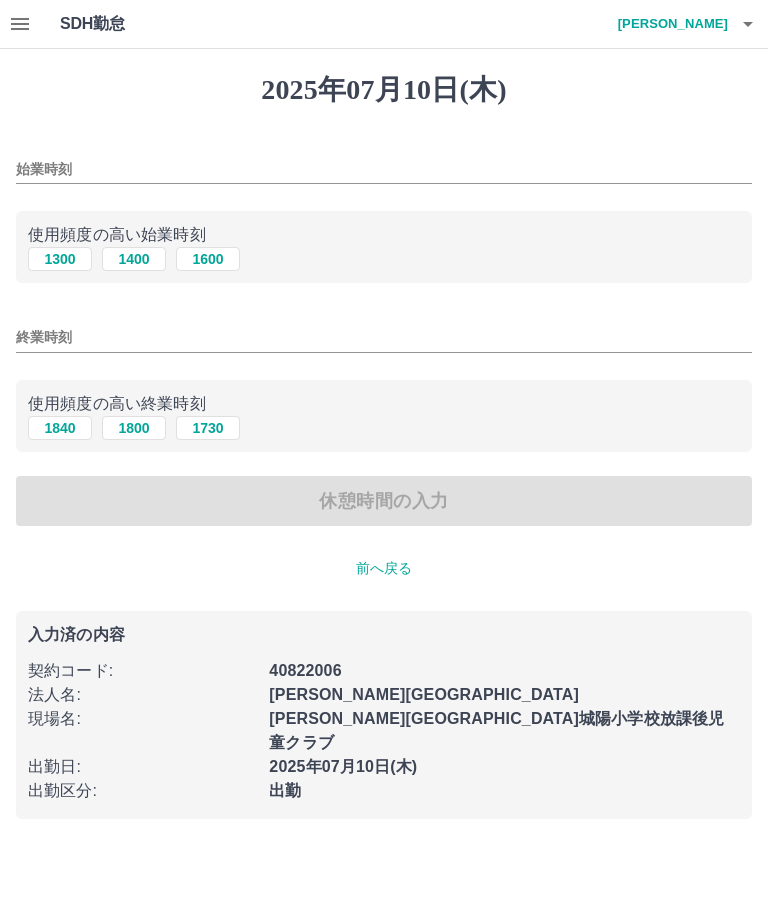 click on "1300" at bounding box center (60, 259) 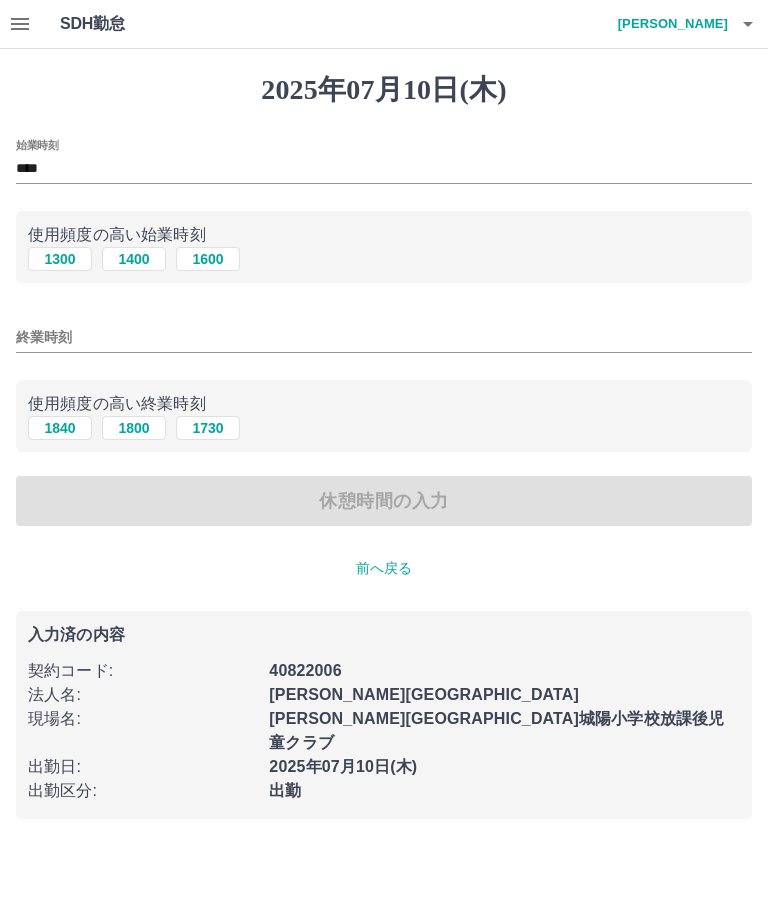 click on "終業時刻" at bounding box center (384, 337) 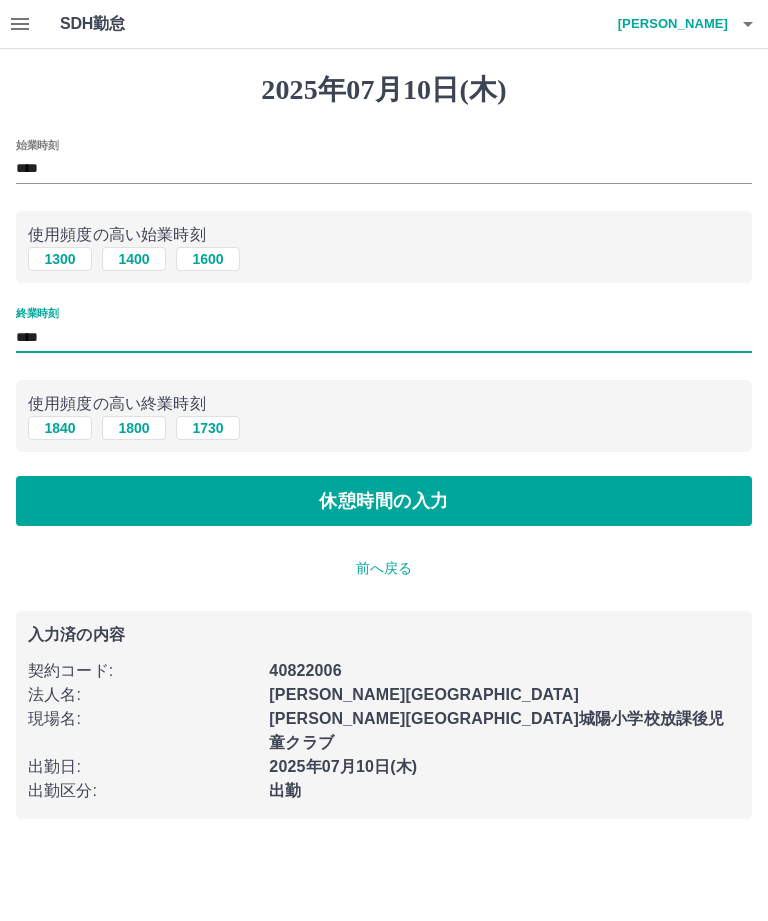 type on "*****" 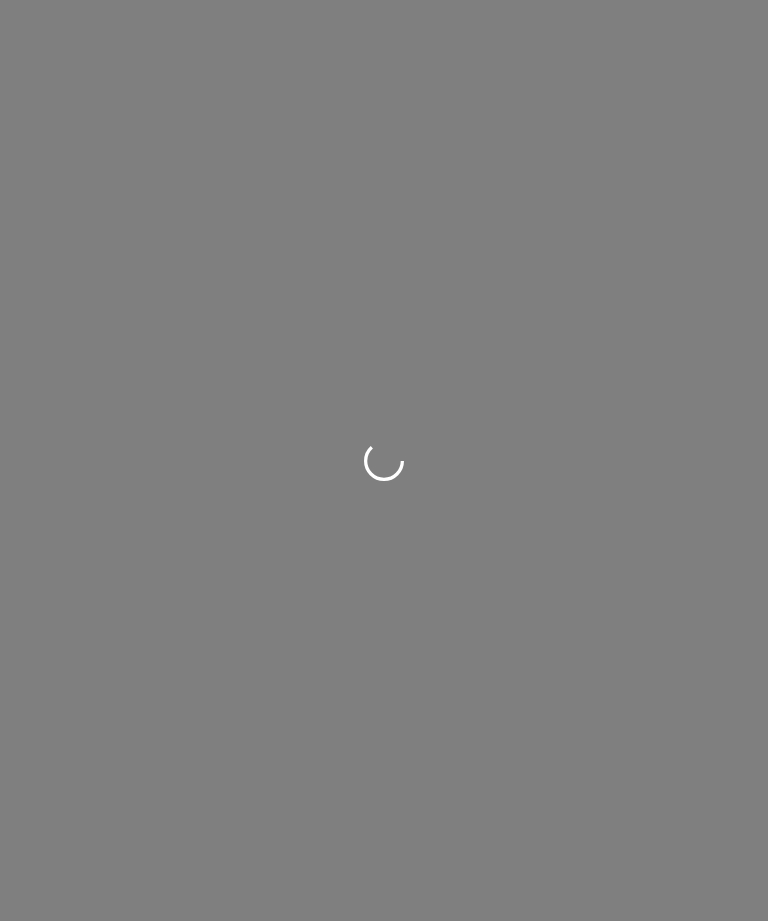 scroll, scrollTop: 0, scrollLeft: 0, axis: both 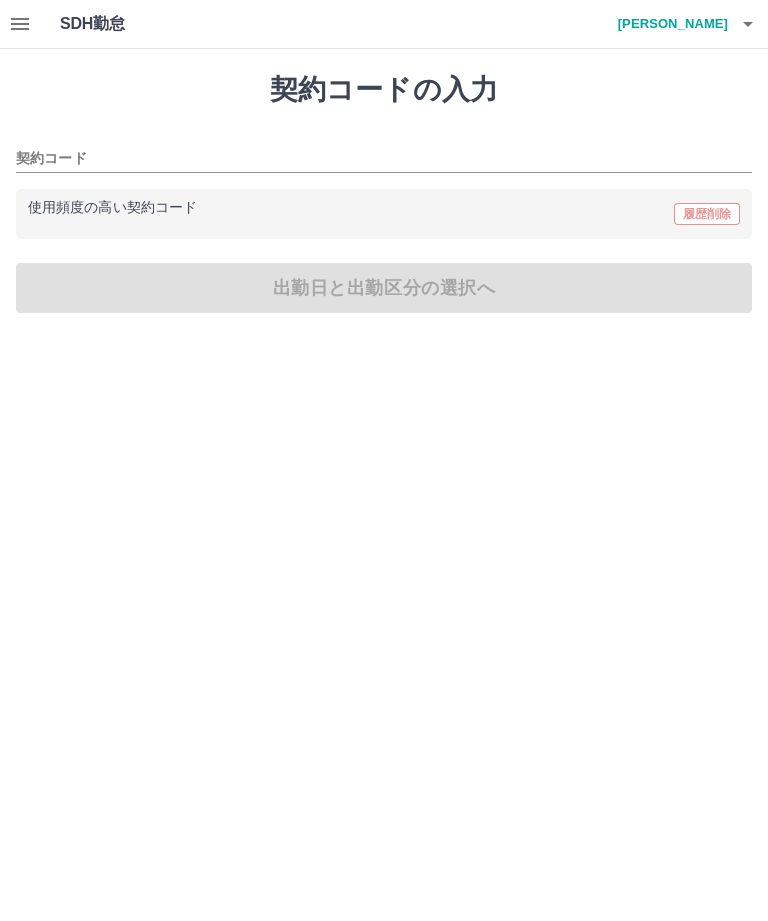 type on "********" 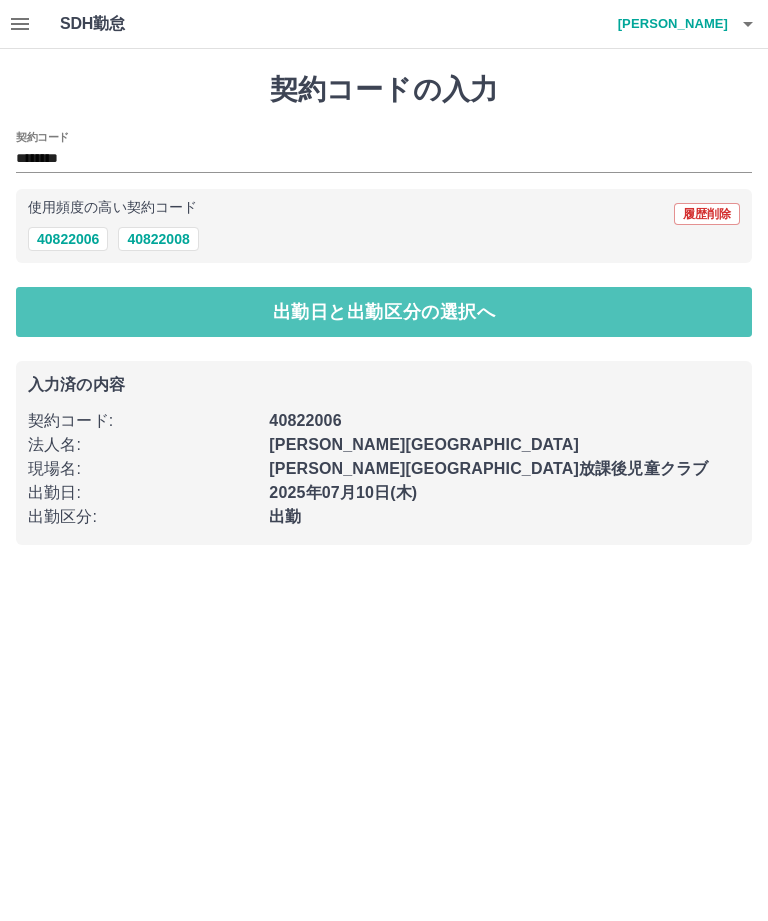 click on "出勤日と出勤区分の選択へ" at bounding box center [384, 312] 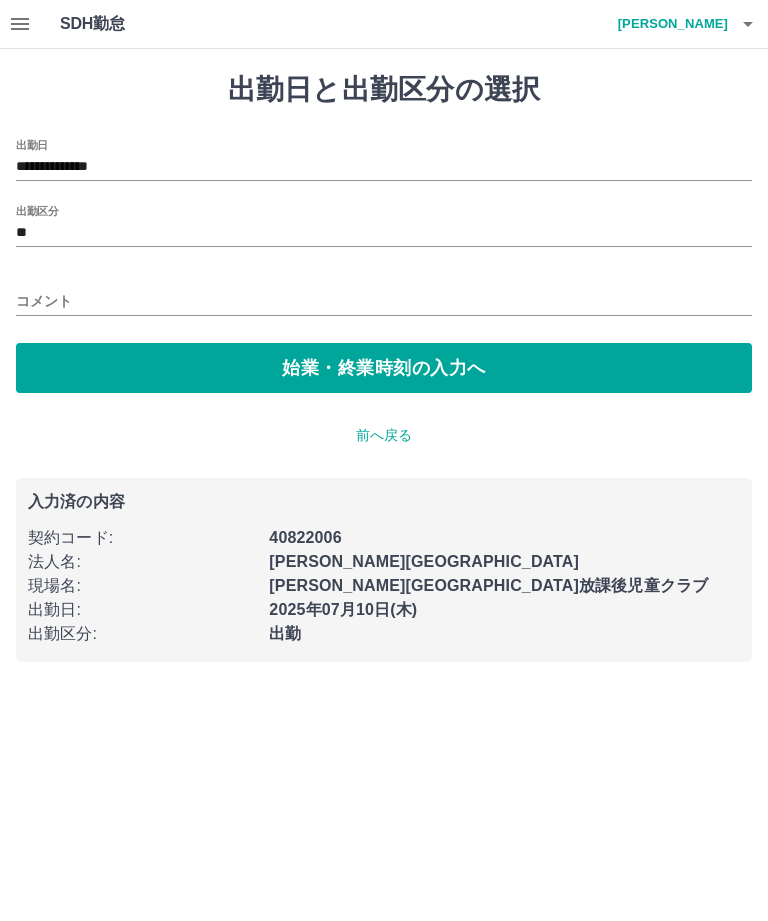type on "**" 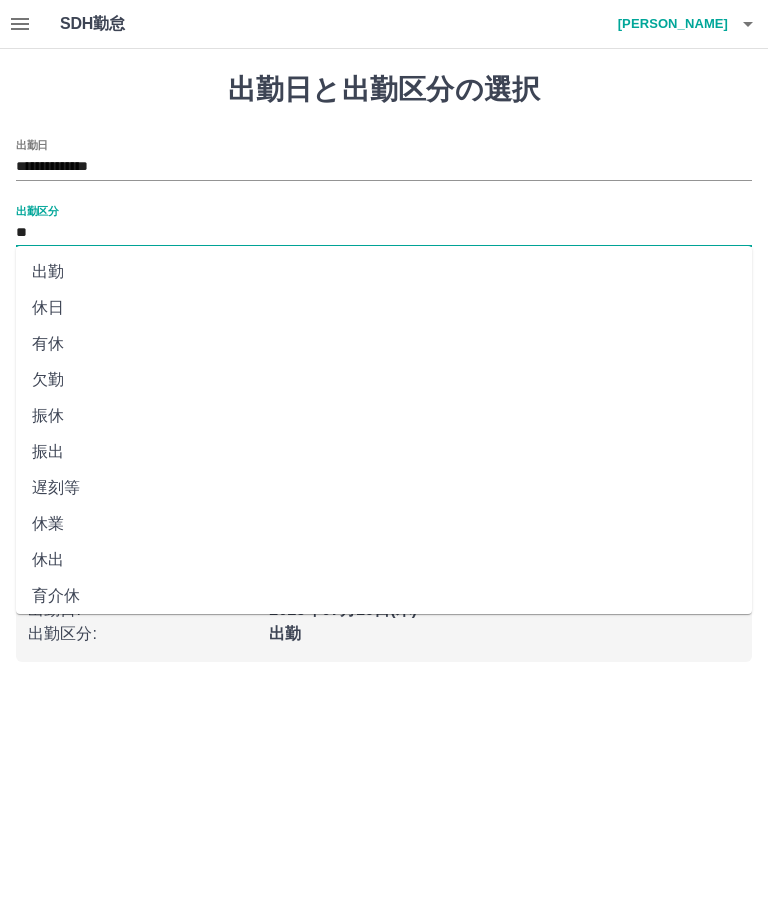 click on "出勤区分" at bounding box center [37, 210] 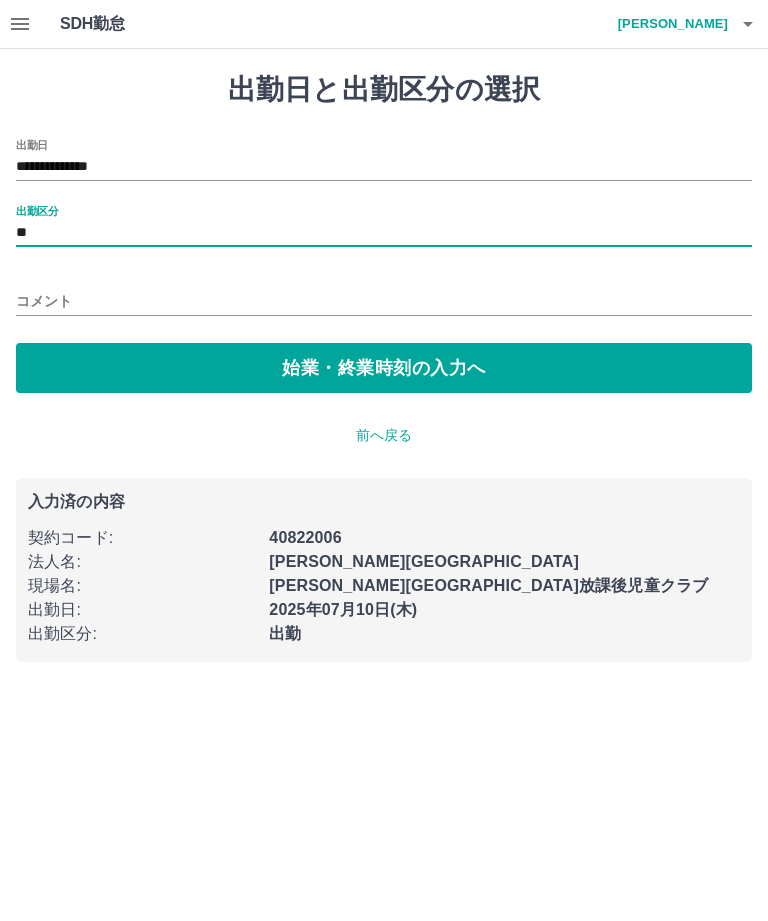click on "**********" at bounding box center (384, 343) 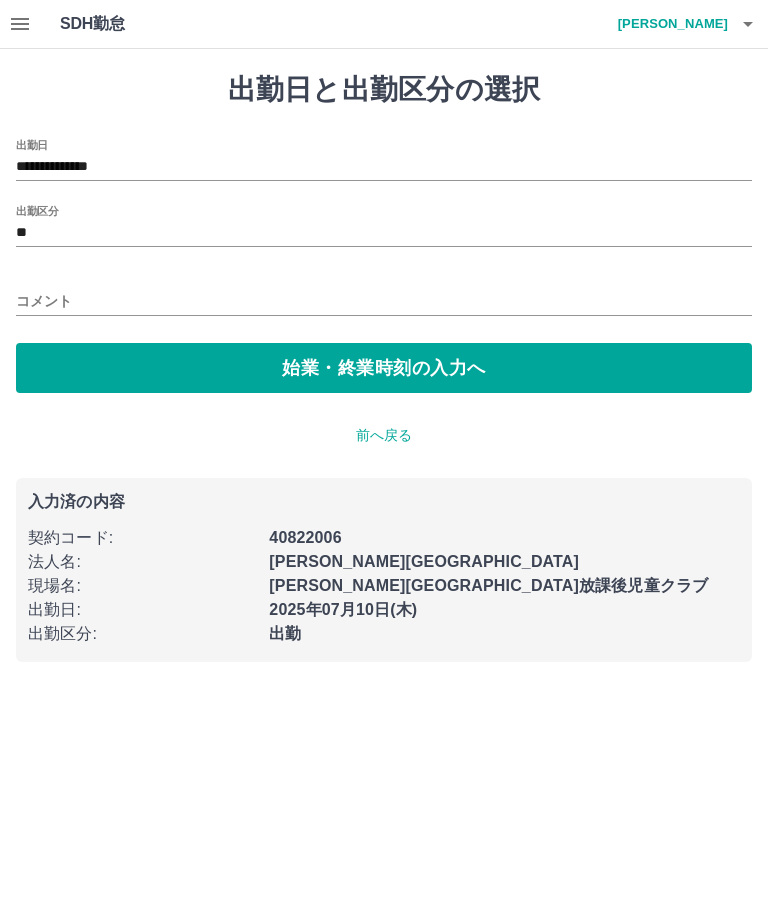 click on "始業・終業時刻の入力へ" at bounding box center (384, 368) 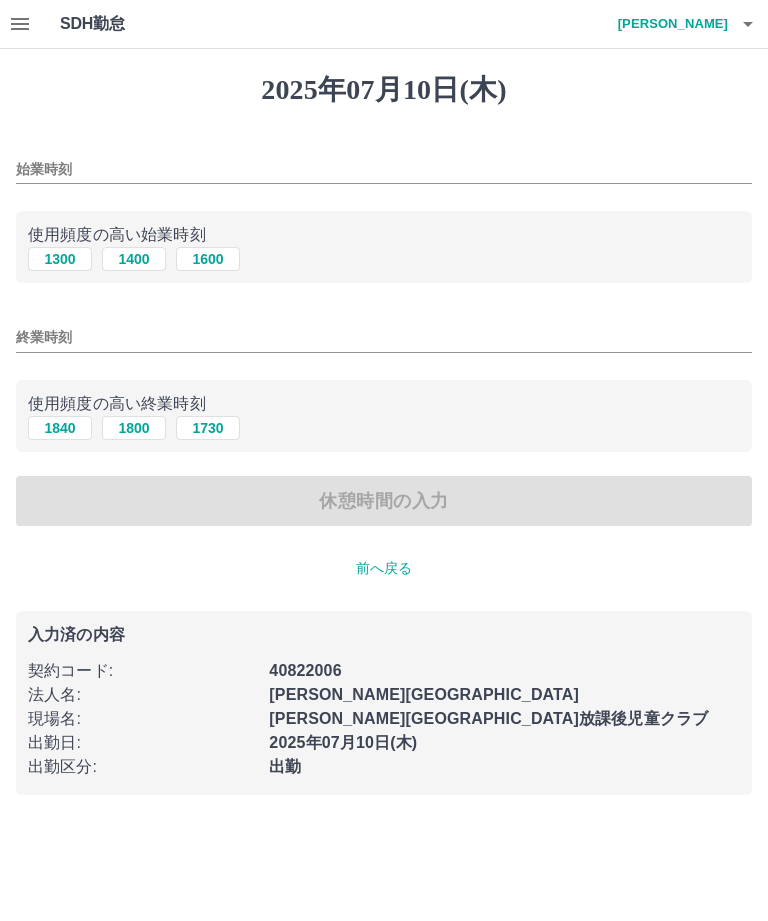 click on "1300" at bounding box center [60, 259] 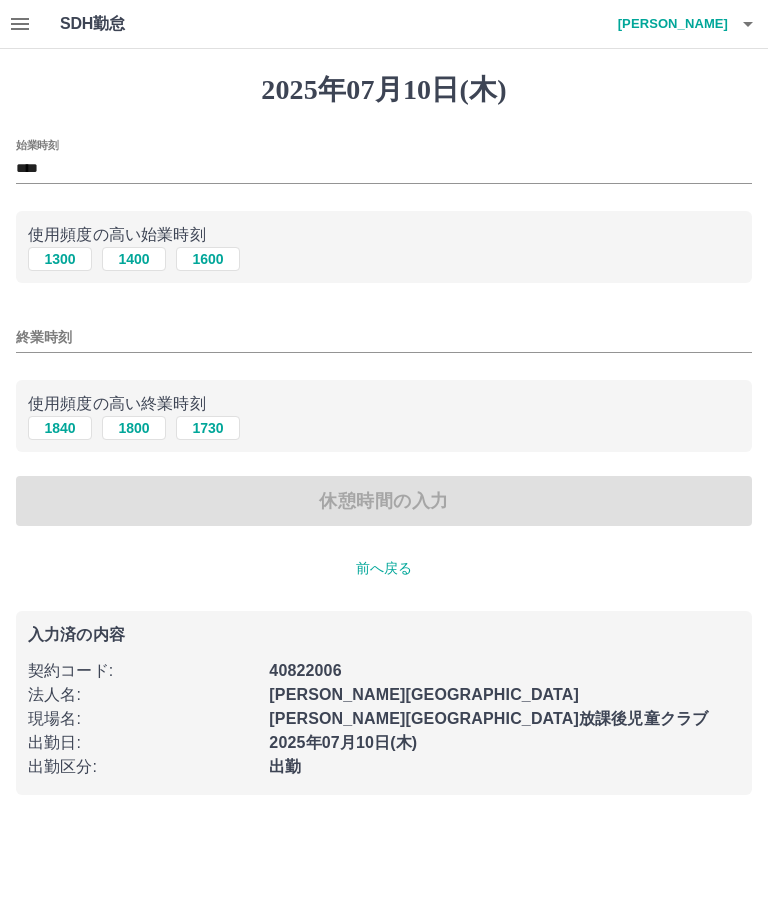 click on "1730" at bounding box center [208, 428] 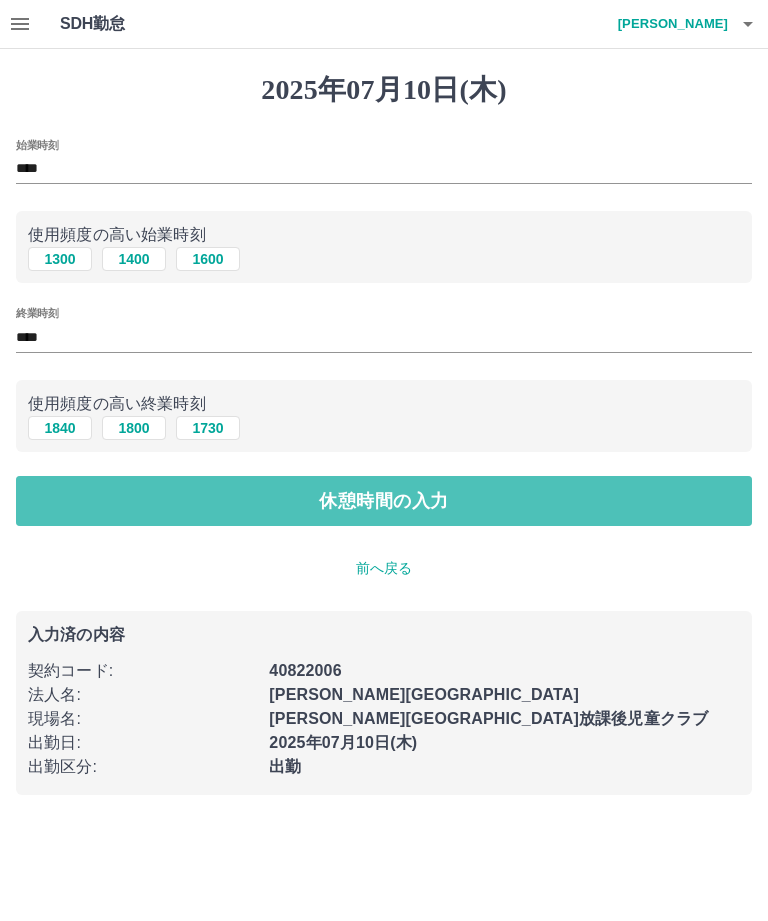 click on "休憩時間の入力" at bounding box center [384, 501] 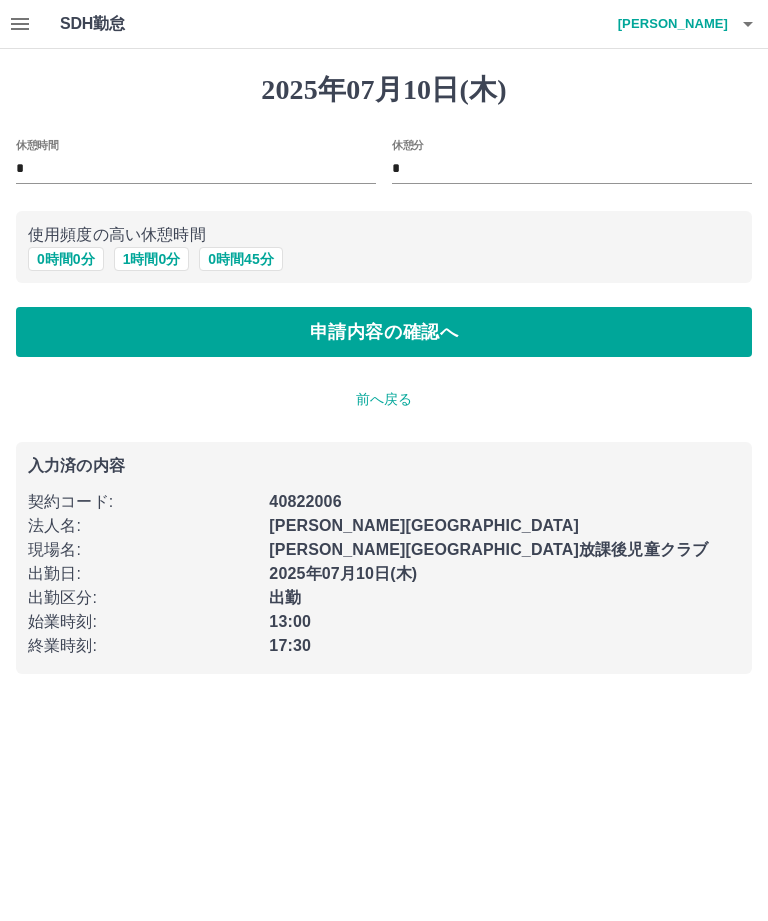 click on "申請内容の確認へ" at bounding box center [384, 332] 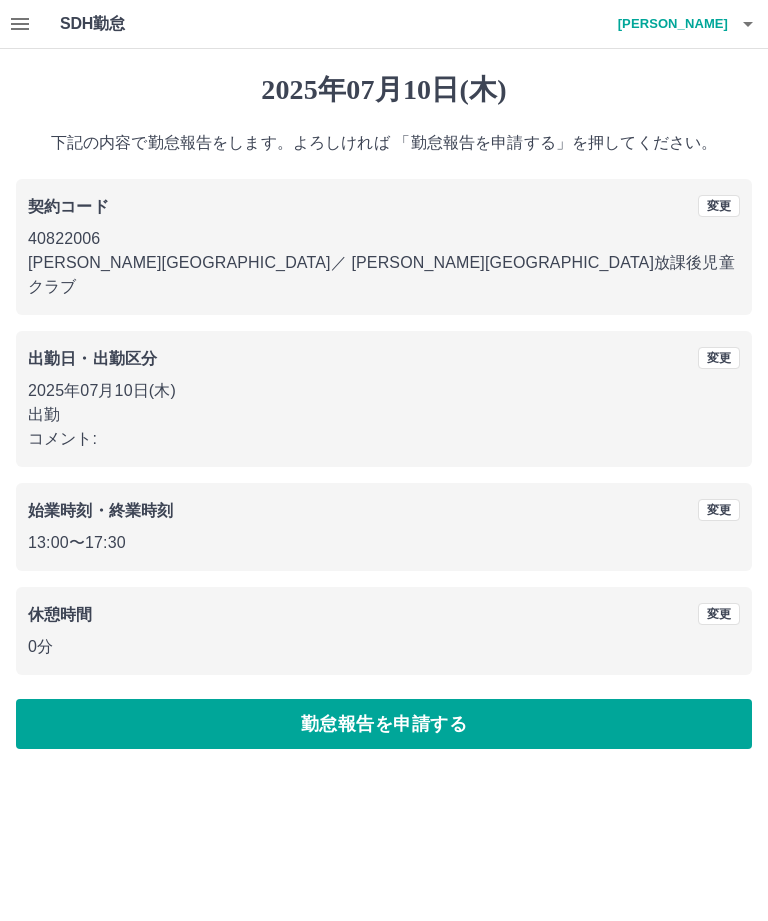 click on "勤怠報告を申請する" at bounding box center [384, 724] 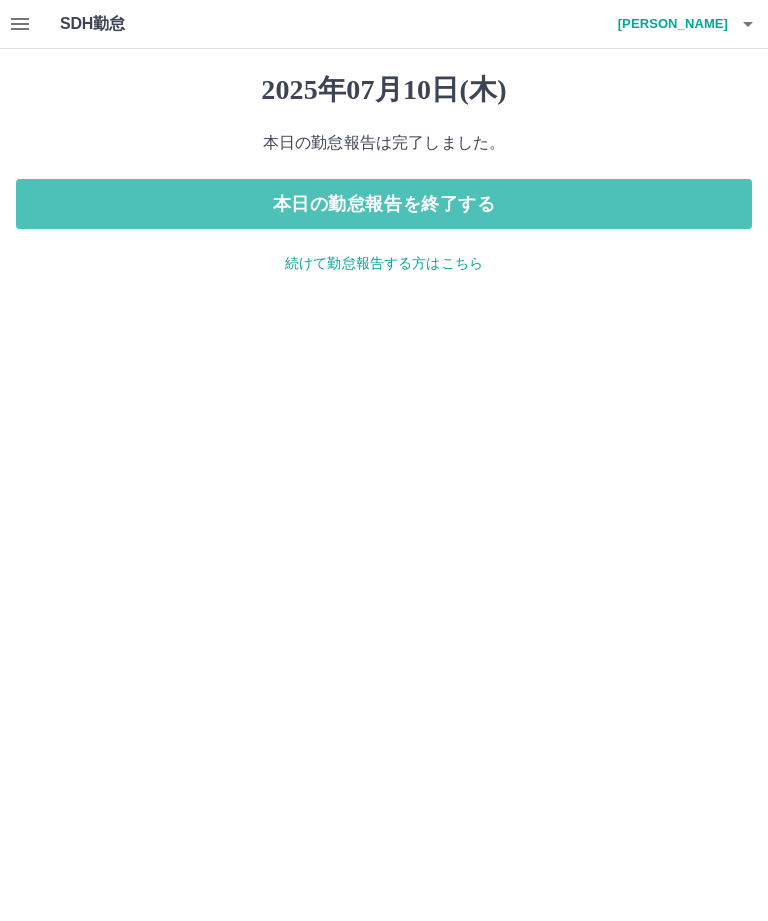 click on "本日の勤怠報告を終了する" at bounding box center (384, 204) 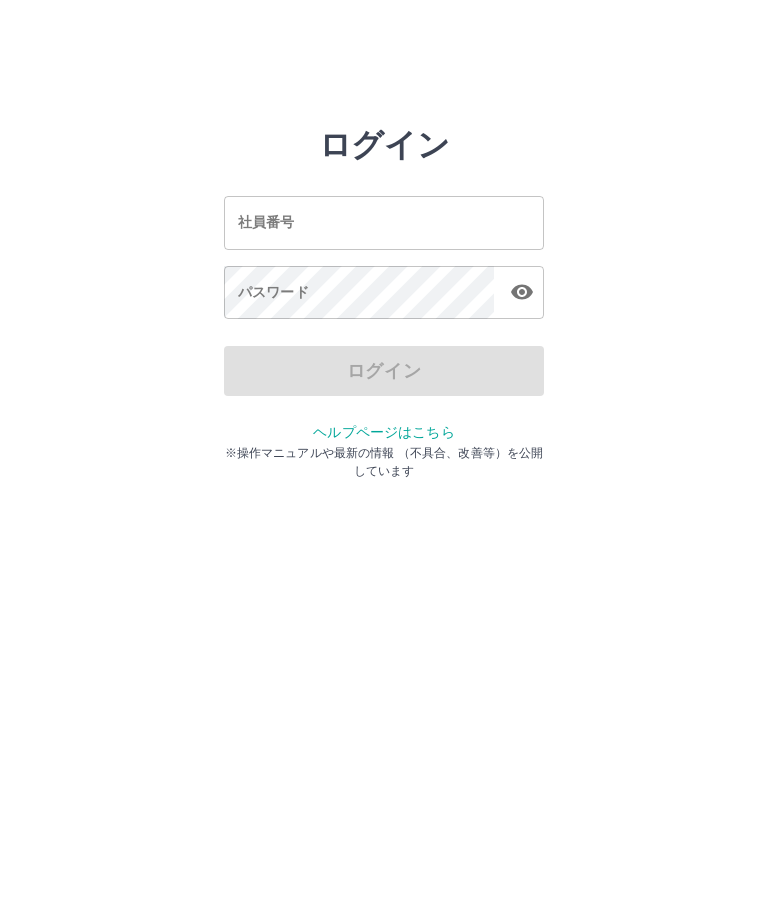 scroll, scrollTop: 0, scrollLeft: 0, axis: both 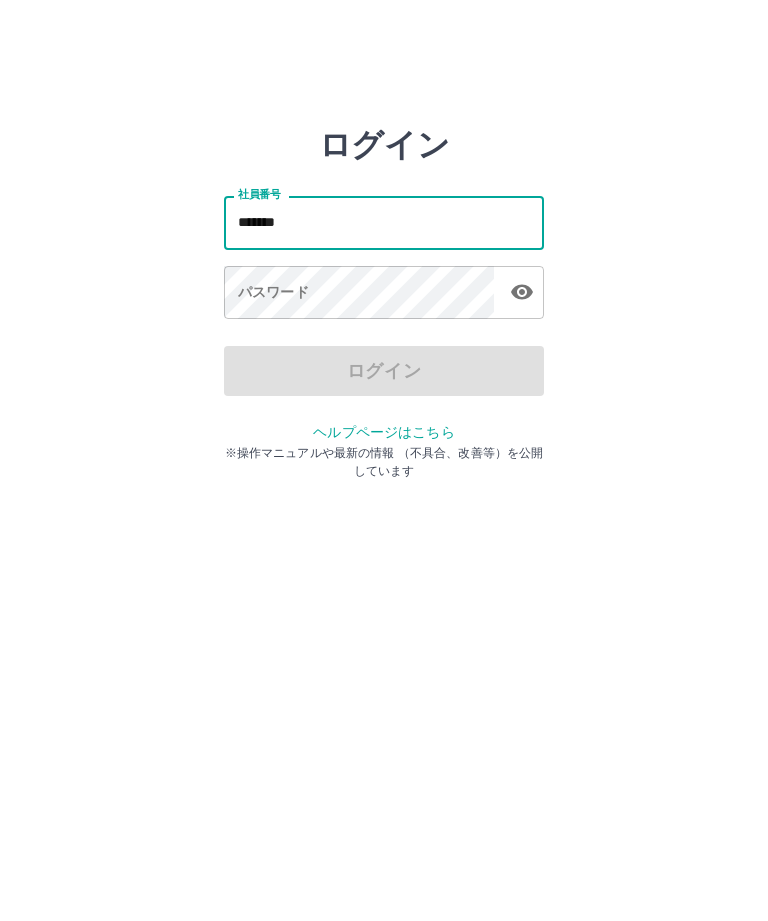 type on "*******" 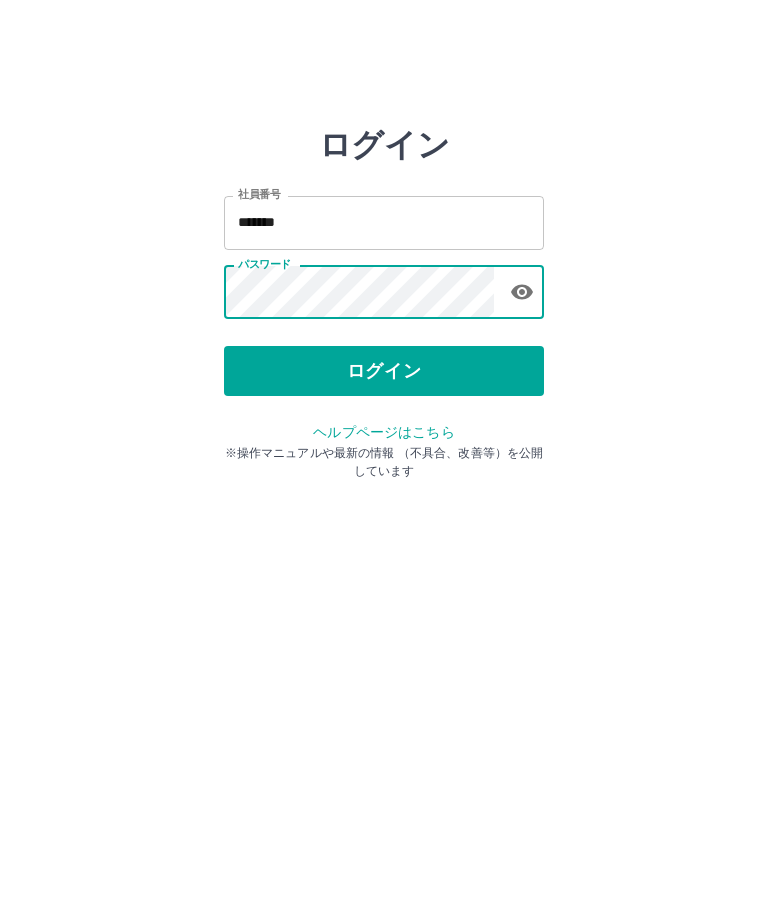 click on "ログイン" at bounding box center [384, 371] 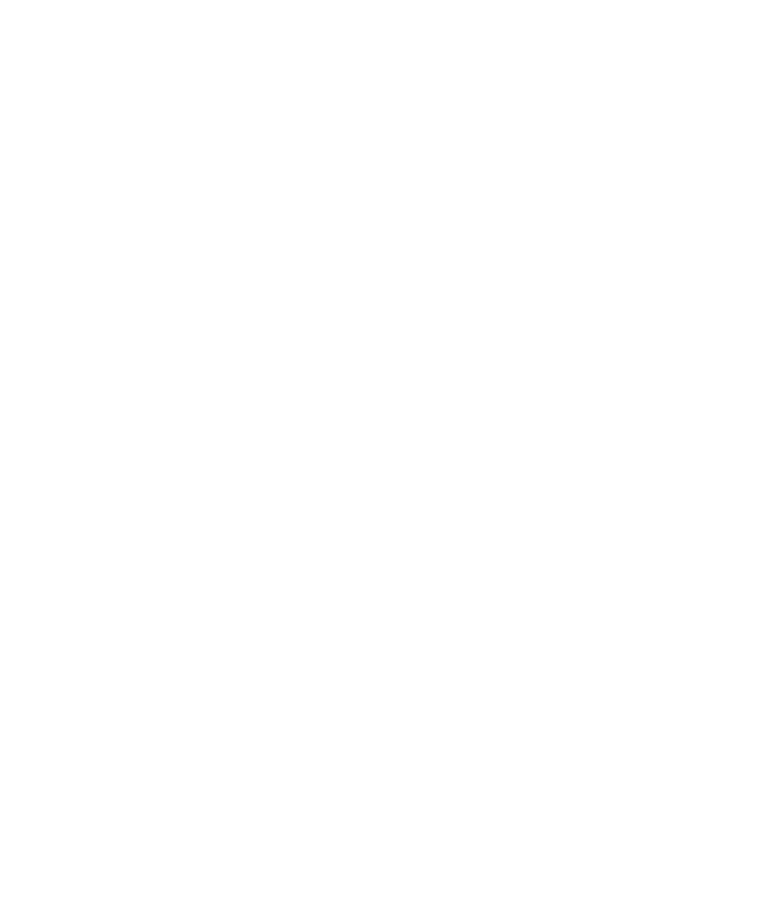 scroll, scrollTop: 0, scrollLeft: 0, axis: both 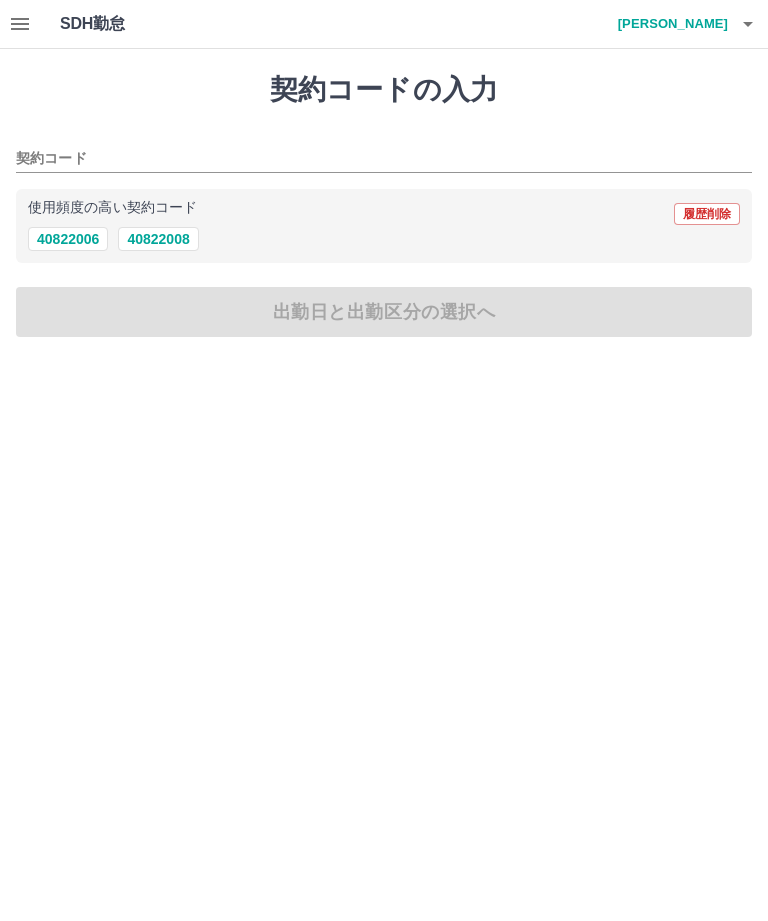 click on "40822006" at bounding box center (68, 239) 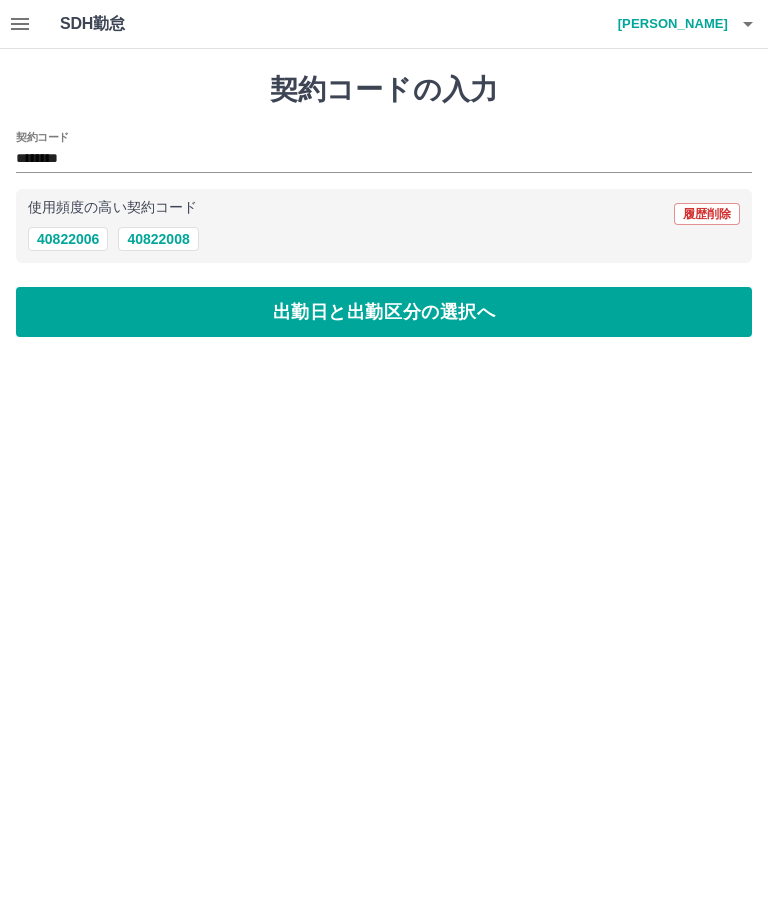 click on "出勤日と出勤区分の選択へ" at bounding box center (384, 312) 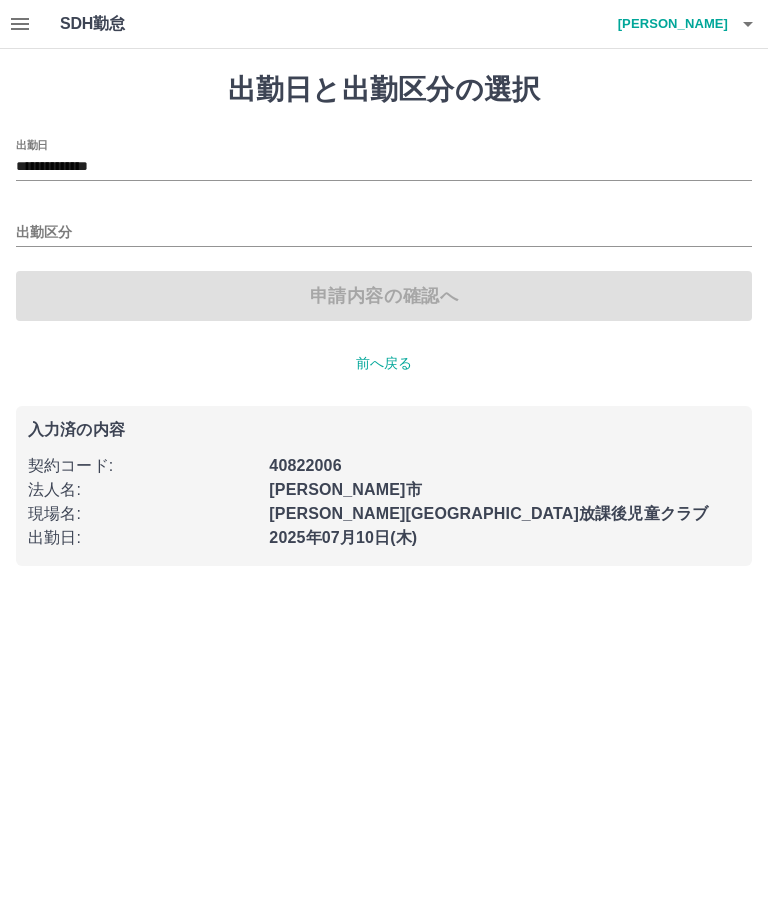 click on "**********" at bounding box center [384, 167] 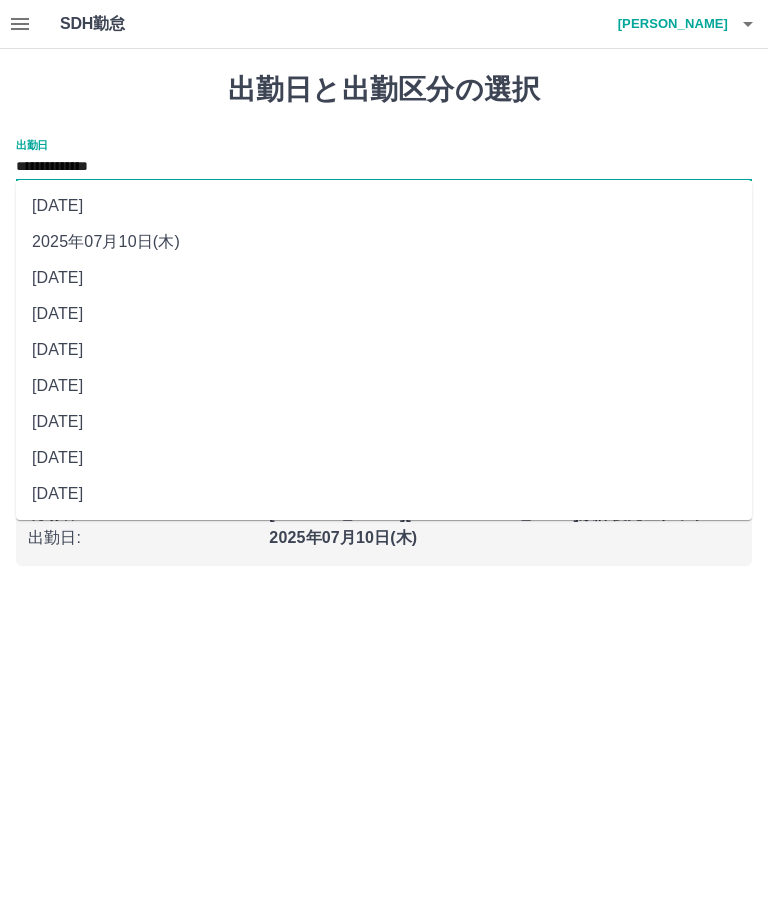 click on "[DATE]" at bounding box center (384, 314) 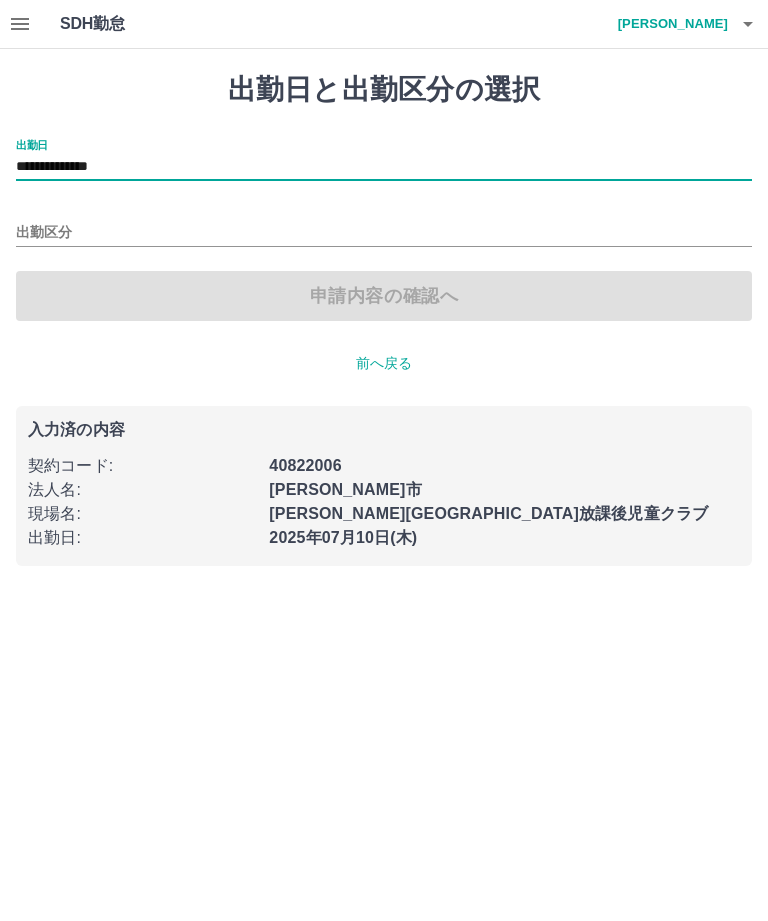 click on "出勤区分" at bounding box center [384, 233] 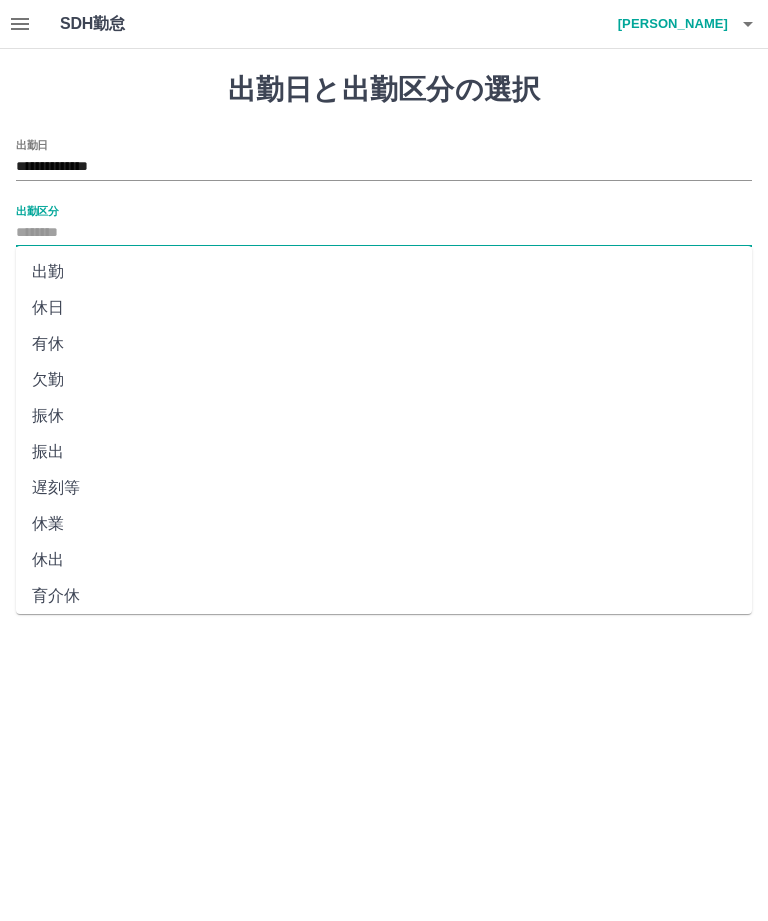 click on "出勤" at bounding box center [384, 272] 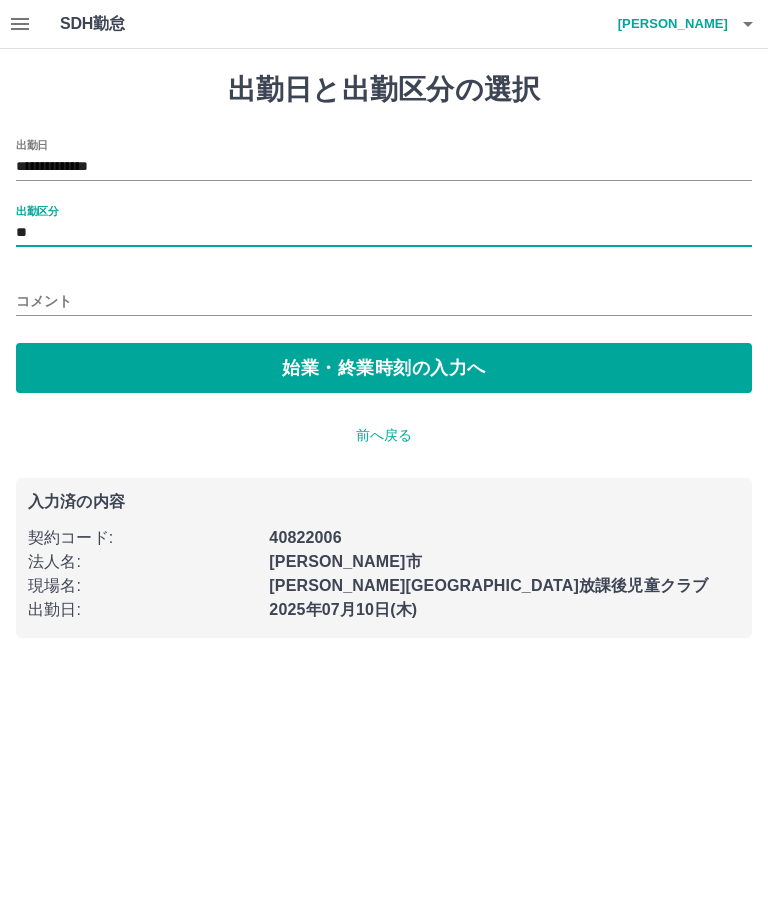 click on "始業・終業時刻の入力へ" at bounding box center [384, 368] 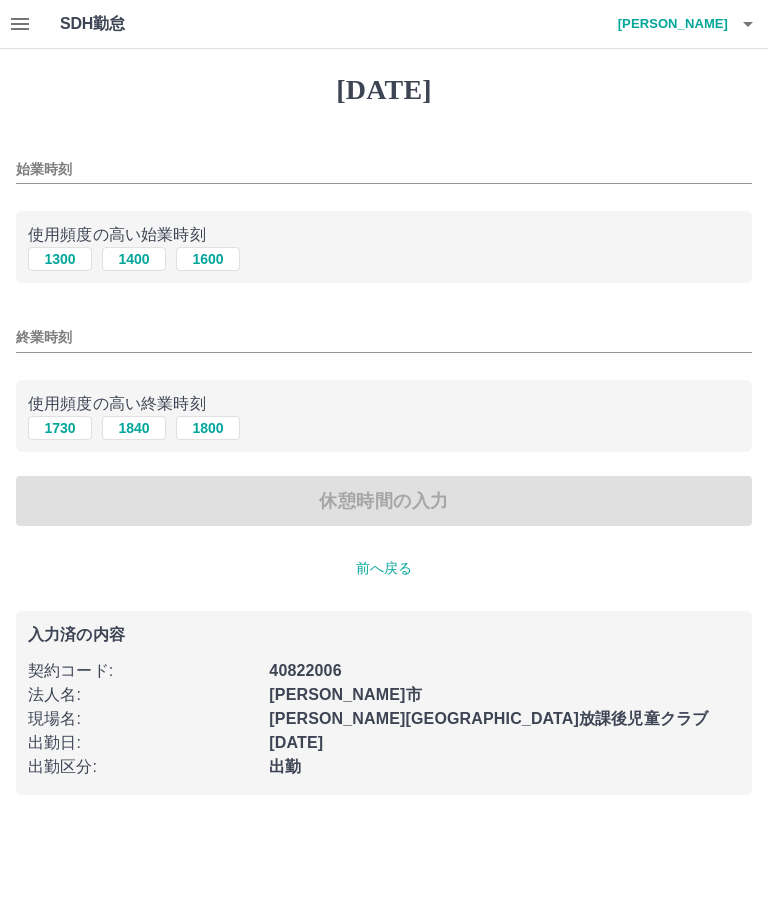 click on "1300" at bounding box center [60, 259] 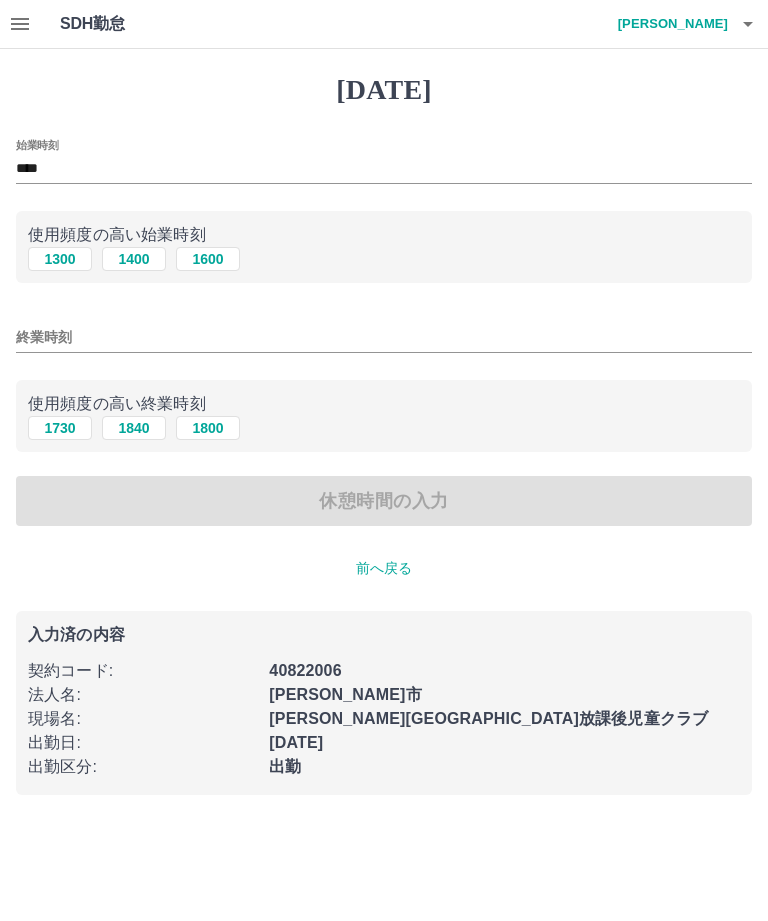 click on "終業時刻" at bounding box center (384, 337) 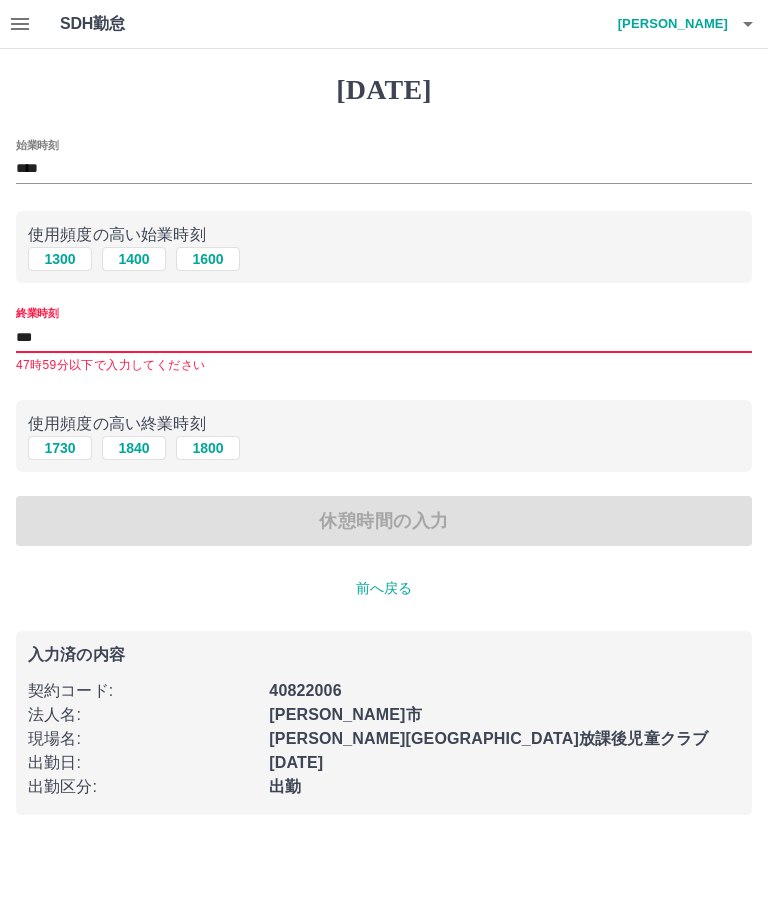 type on "****" 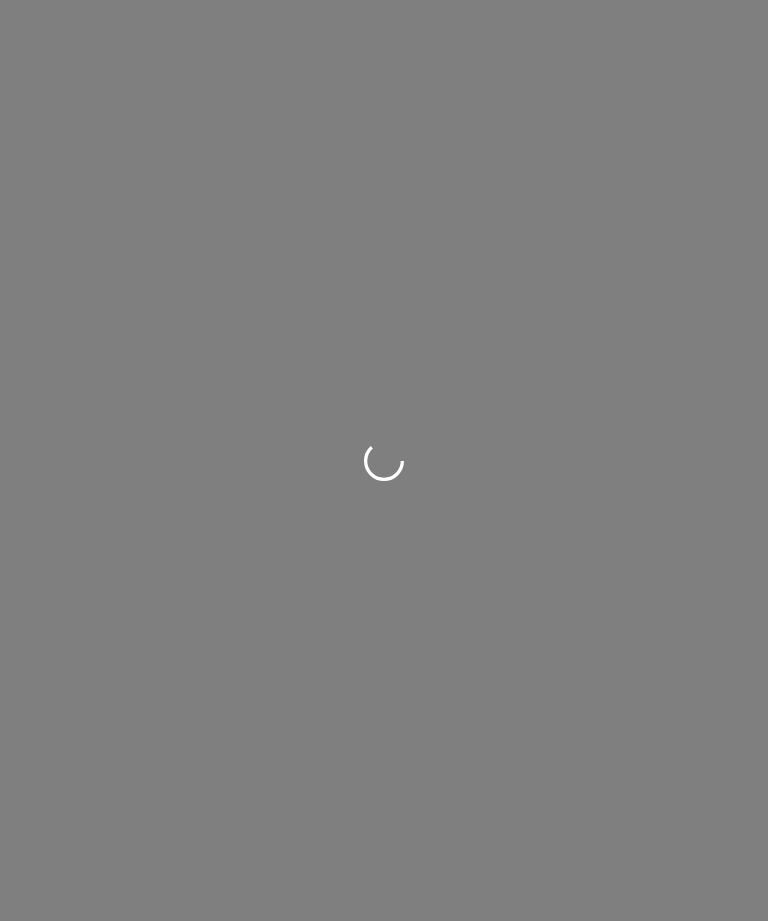 scroll, scrollTop: 0, scrollLeft: 0, axis: both 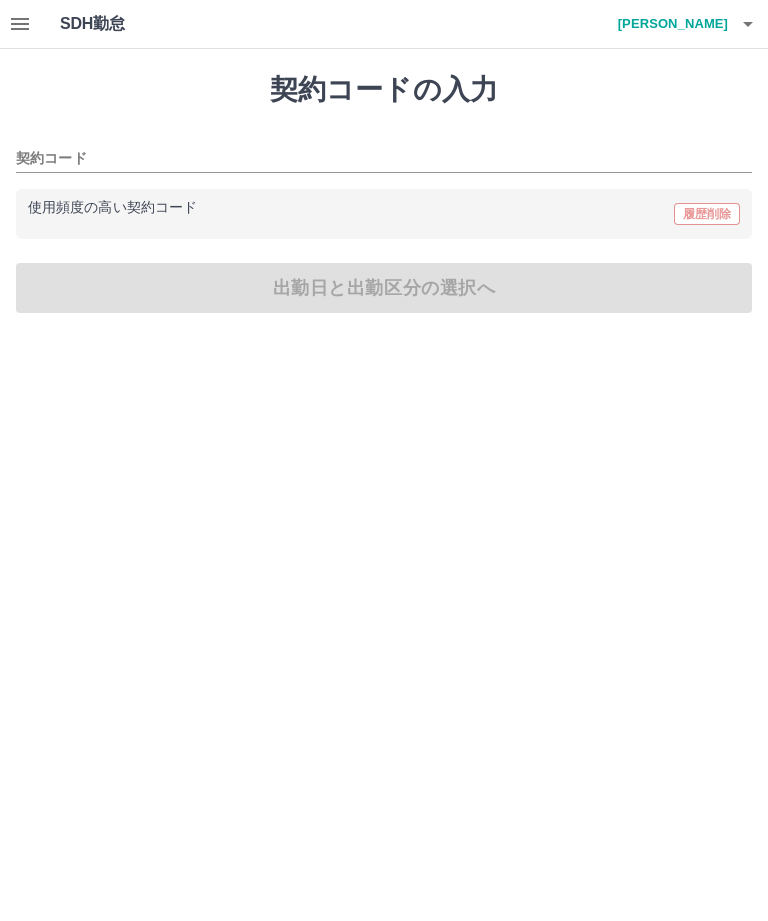 type on "********" 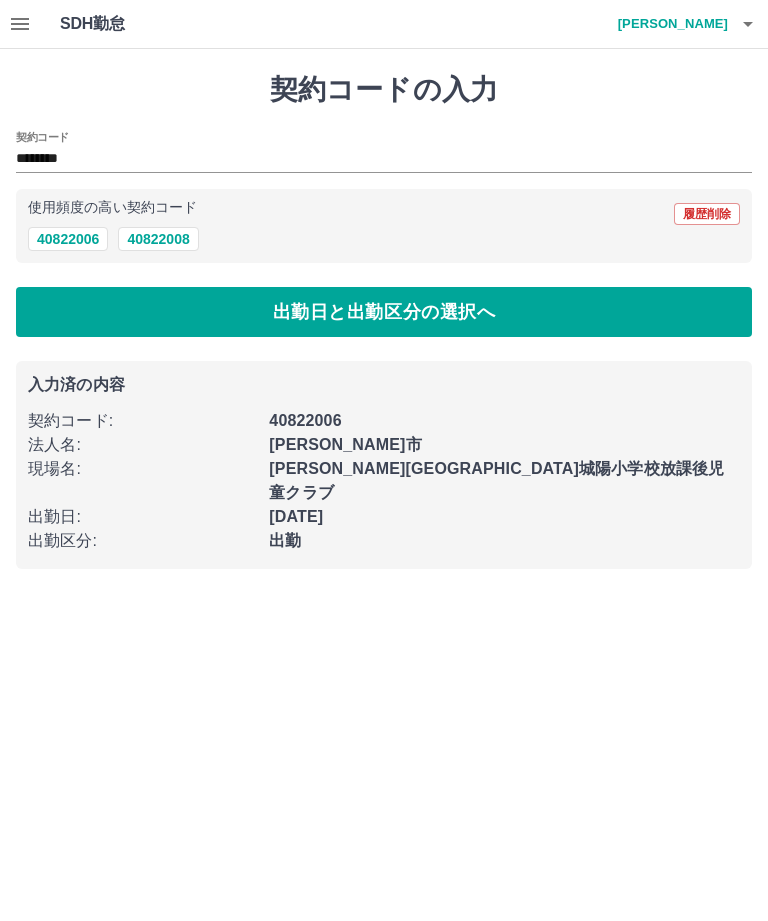 click on "40822006" at bounding box center (68, 239) 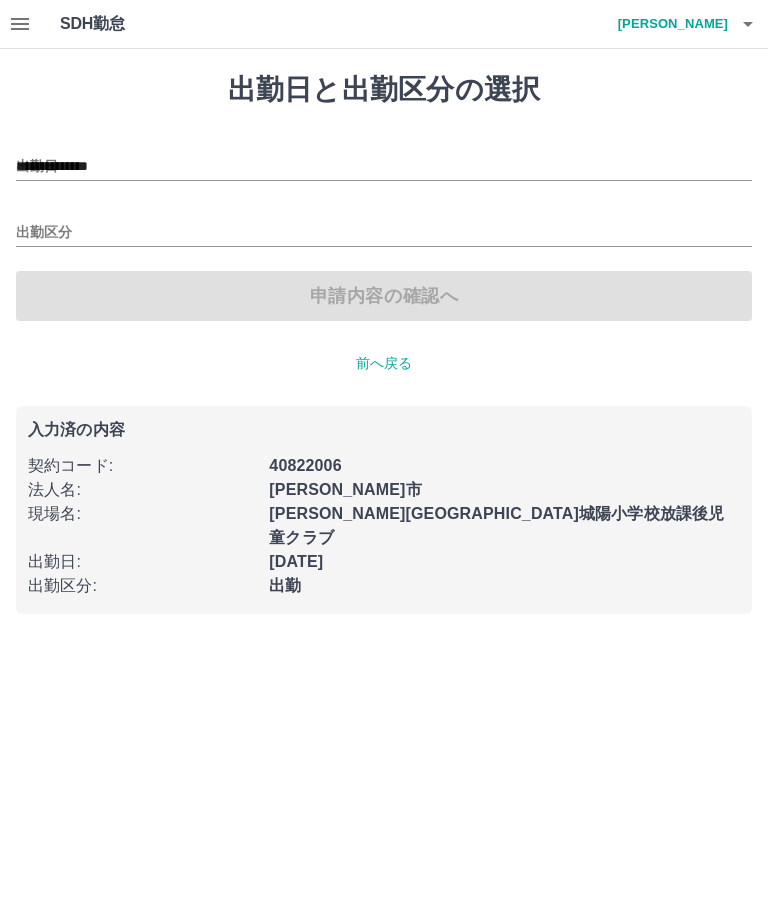 type on "**********" 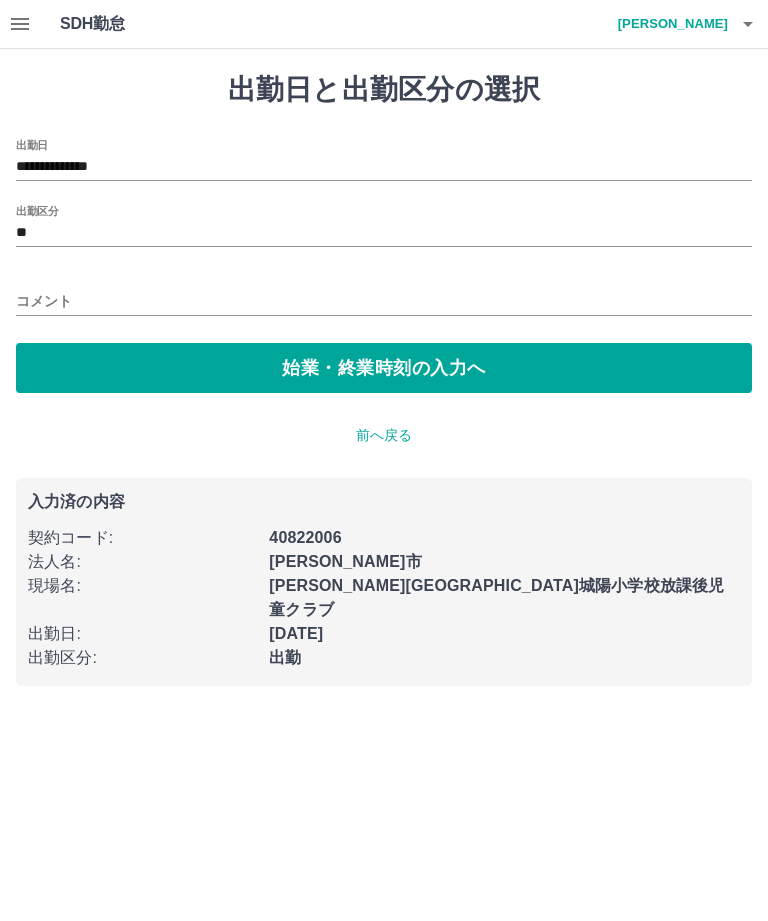 click on "始業・終業時刻の入力へ" at bounding box center (384, 368) 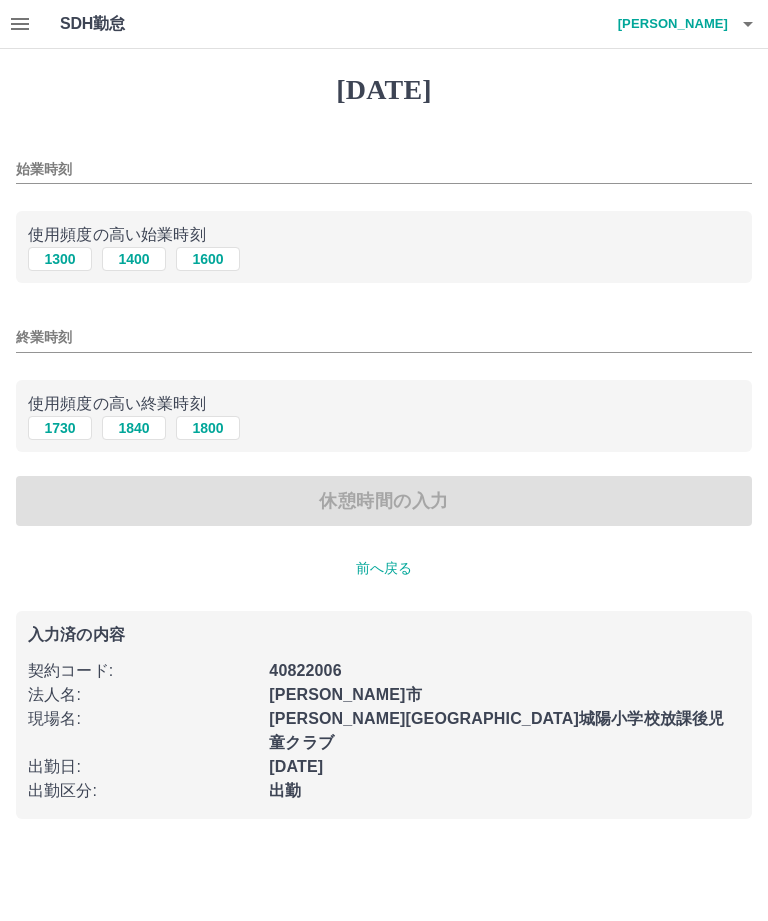 click on "1300" at bounding box center (60, 259) 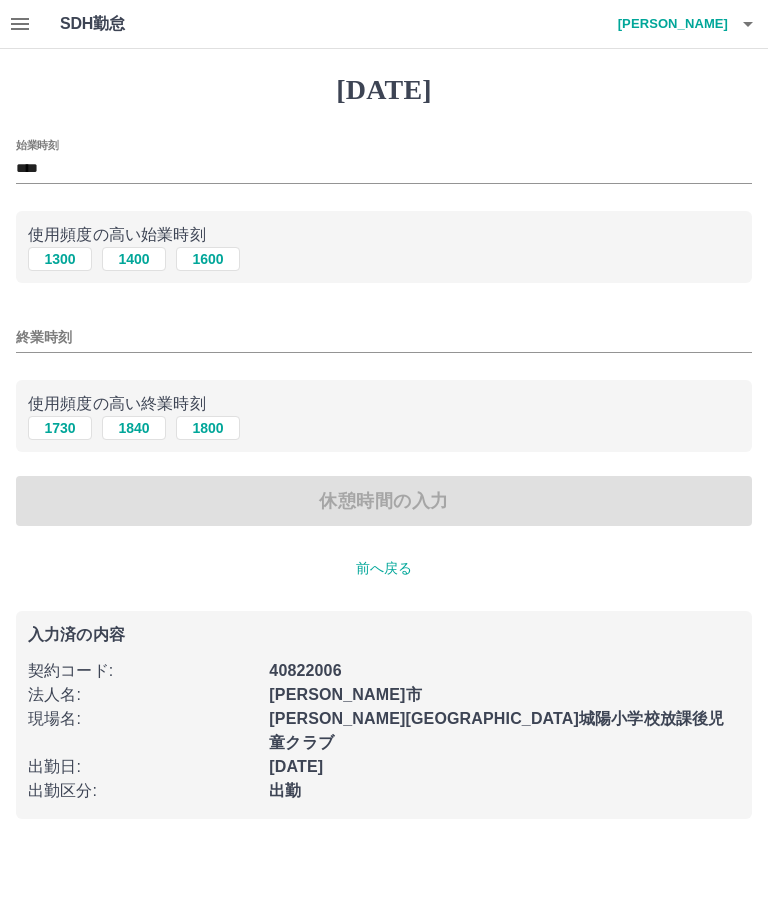 click on "終業時刻" at bounding box center (384, 337) 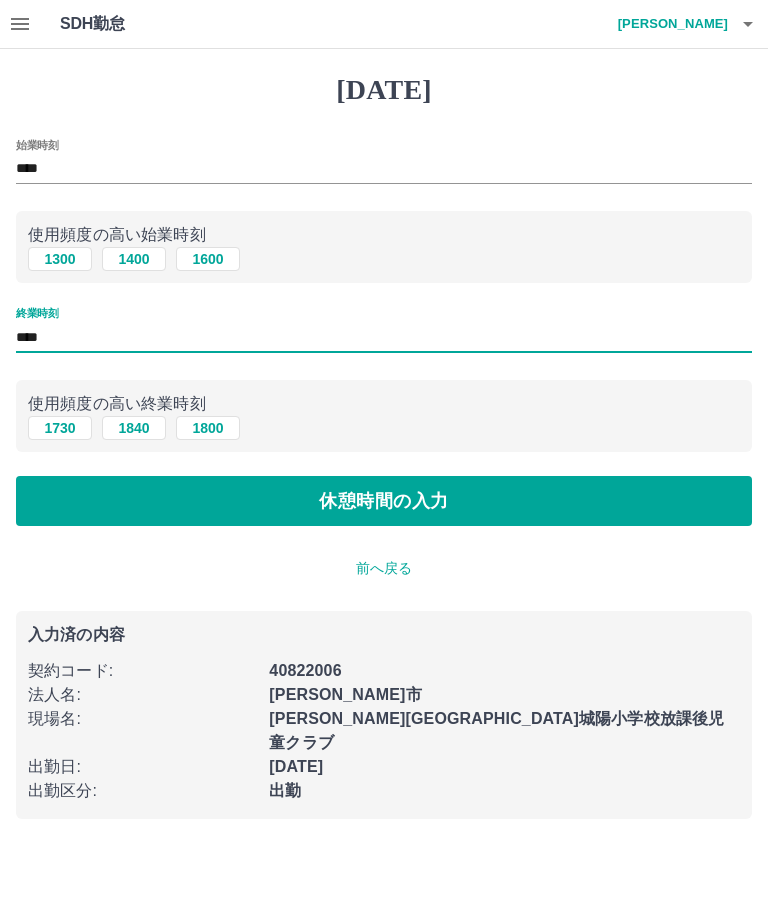 type on "****" 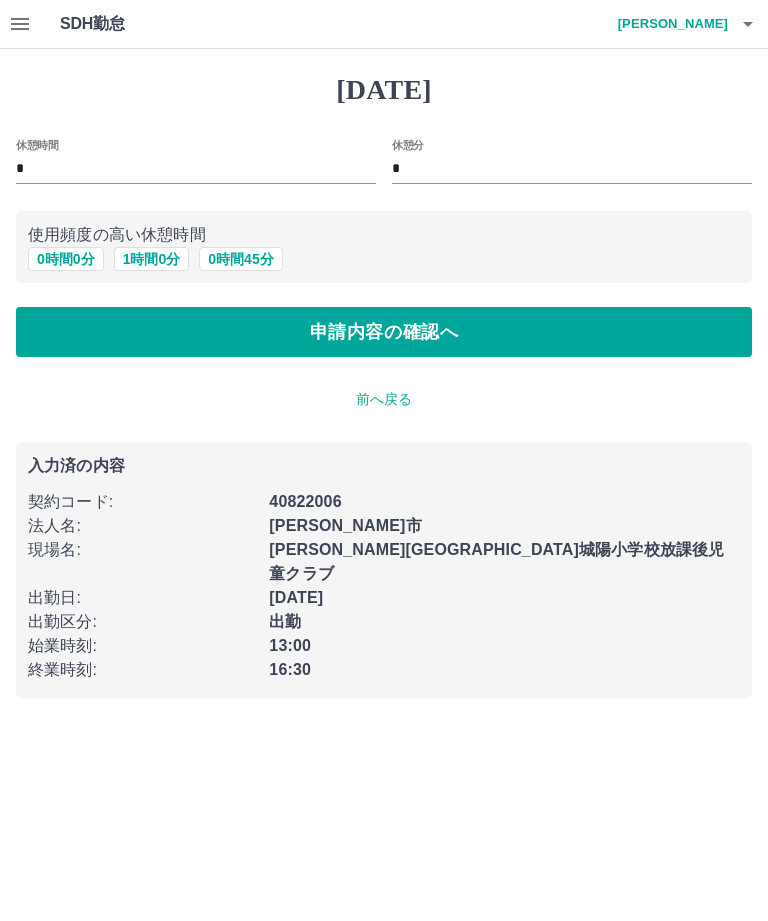 click on "申請内容の確認へ" at bounding box center (384, 332) 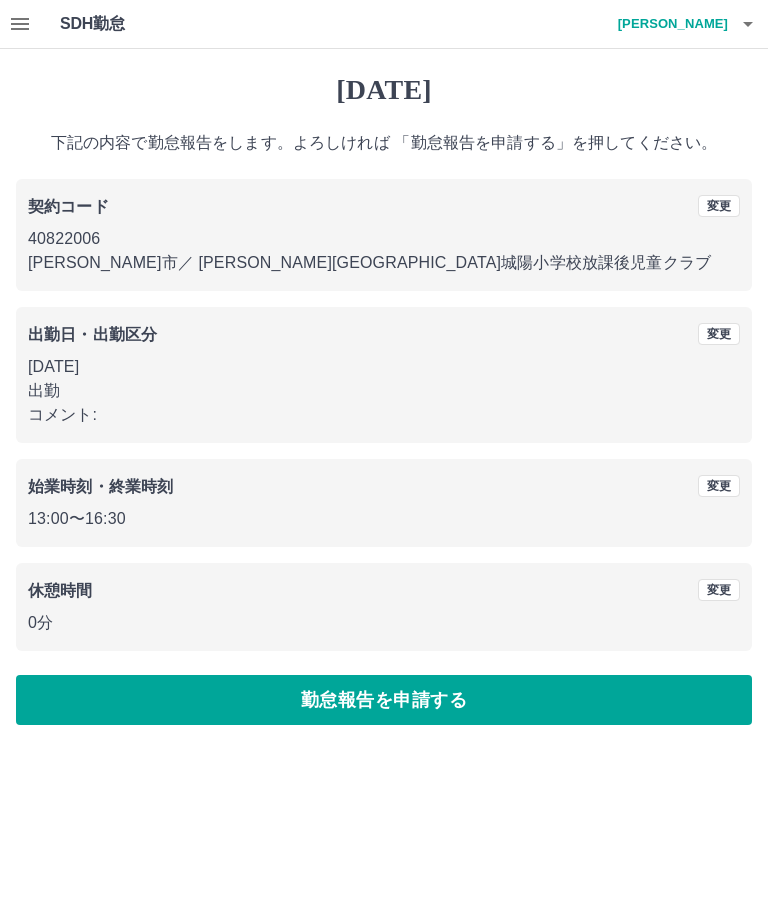 click on "勤怠報告を申請する" at bounding box center (384, 700) 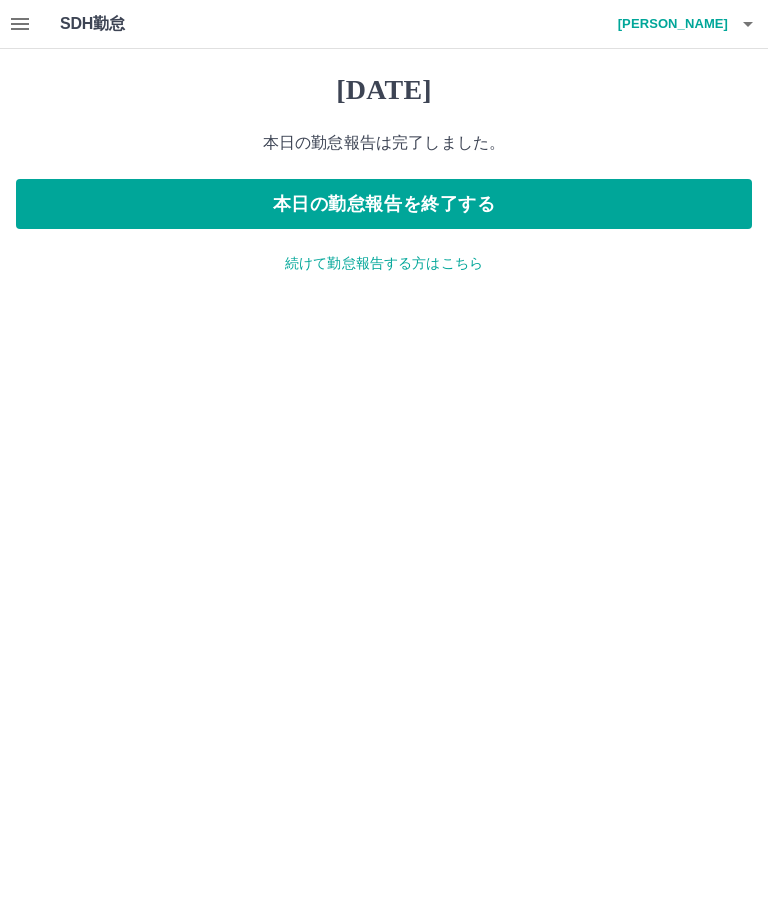 click on "本日の勤怠報告を終了する" at bounding box center [384, 204] 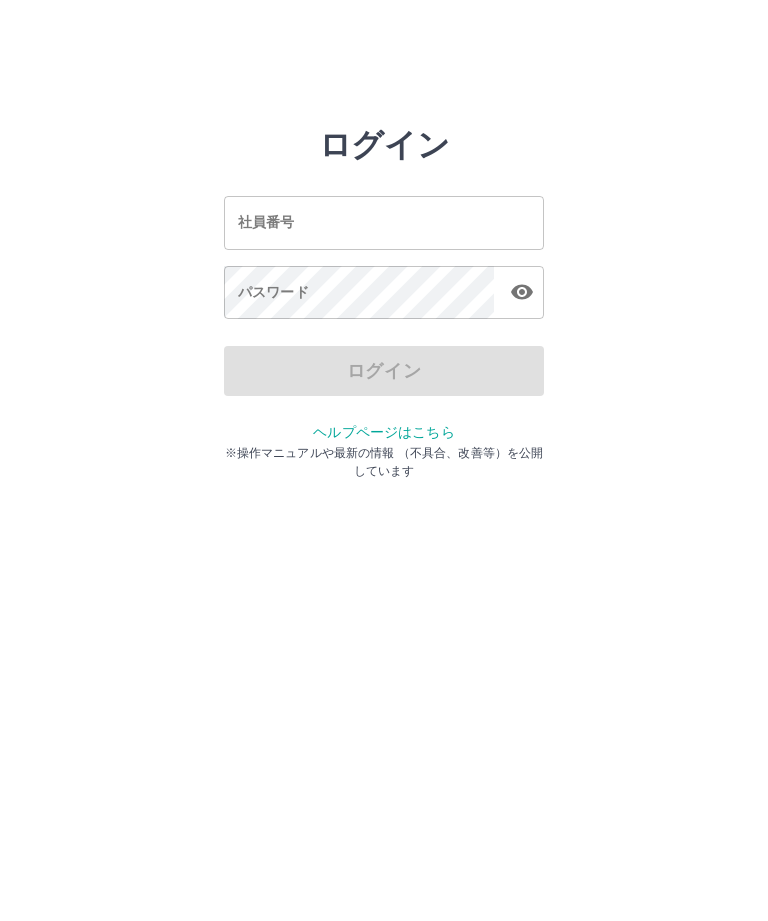 scroll, scrollTop: 0, scrollLeft: 0, axis: both 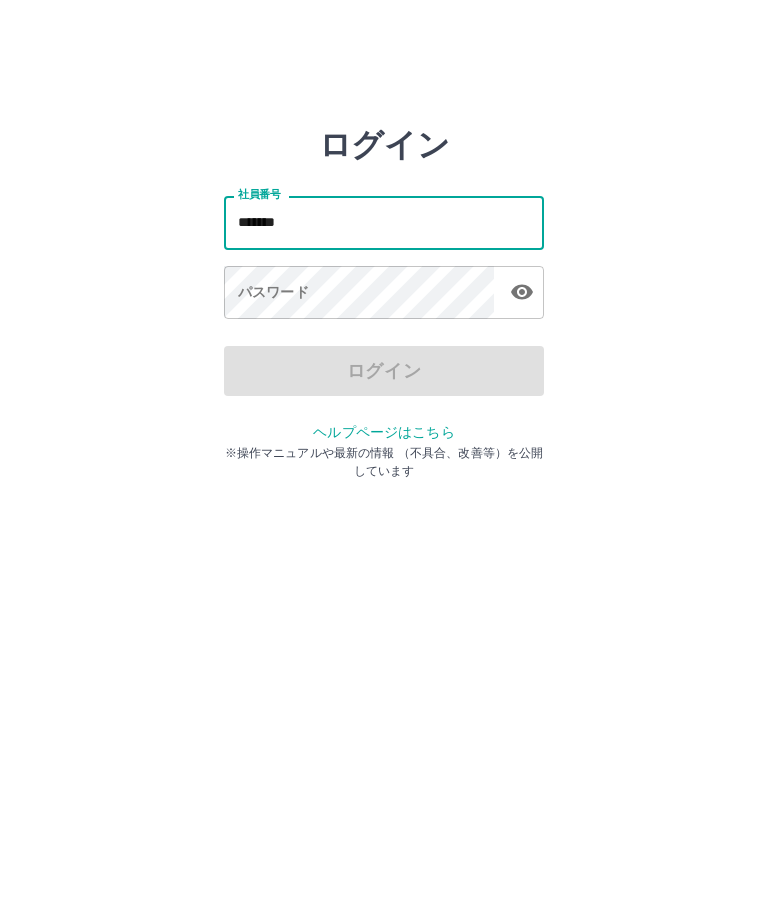 type on "*******" 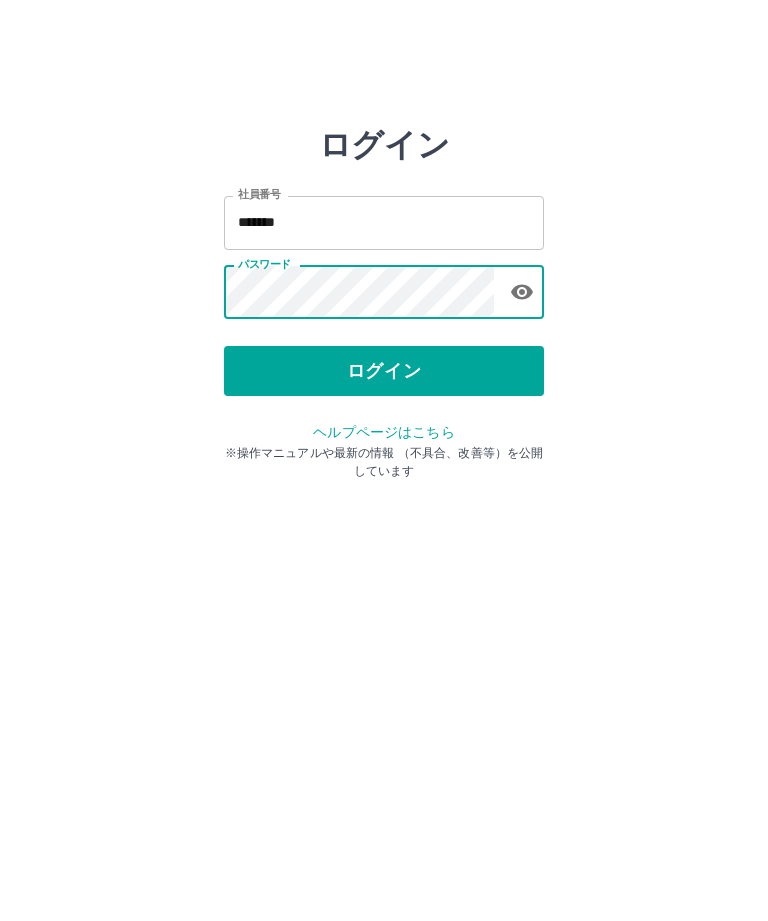click on "ログイン" at bounding box center (384, 371) 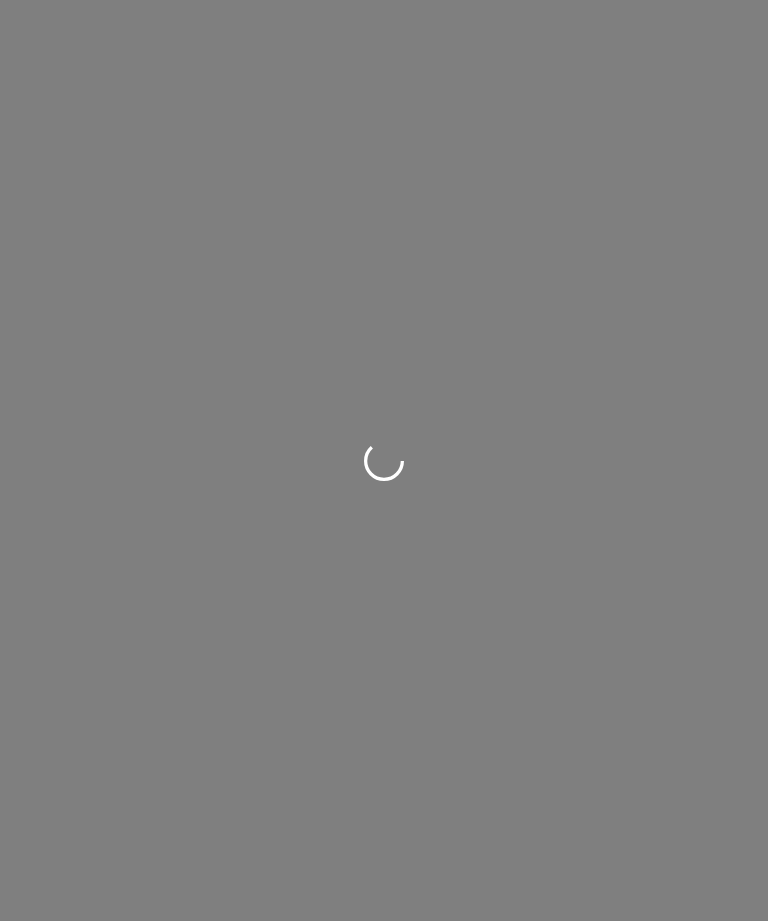 scroll, scrollTop: 0, scrollLeft: 0, axis: both 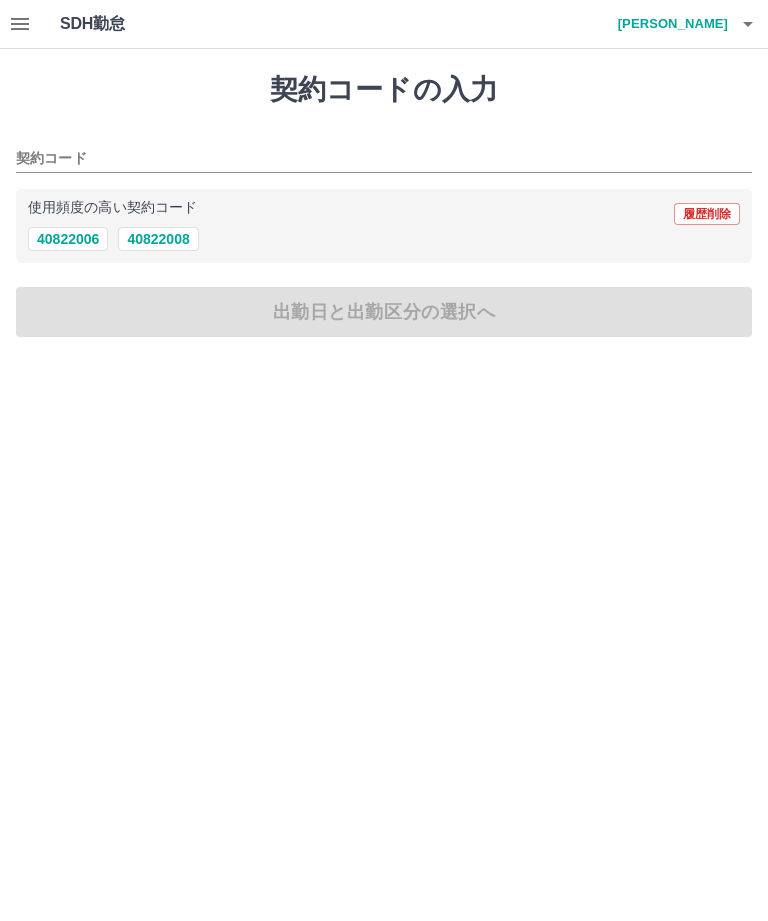click on "40822006" at bounding box center (68, 239) 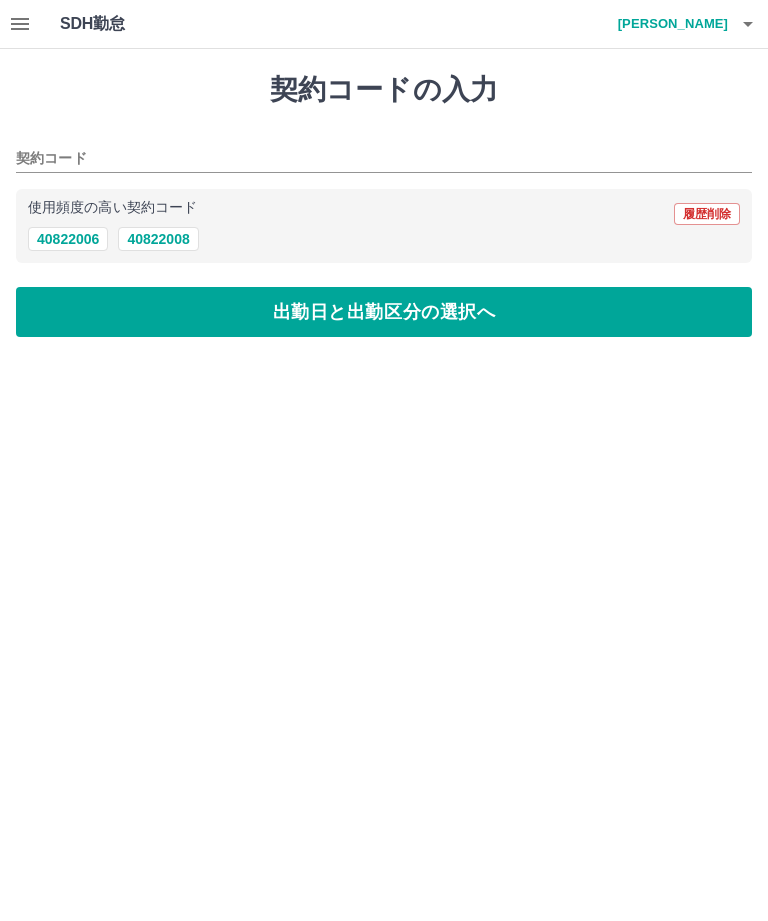 type on "********" 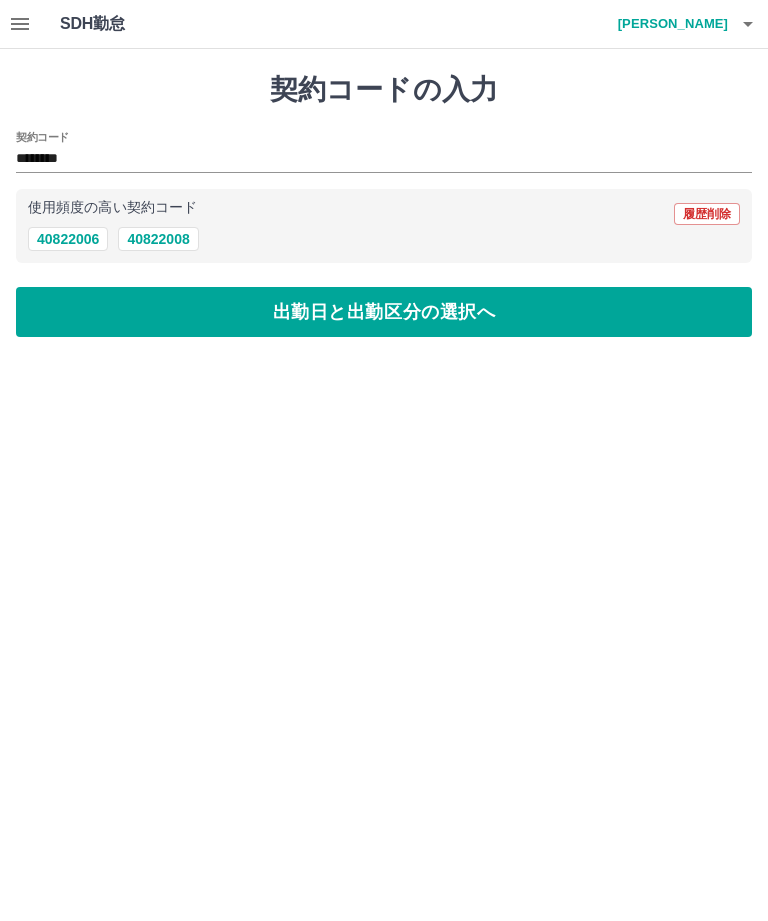 click on "出勤日と出勤区分の選択へ" at bounding box center [384, 312] 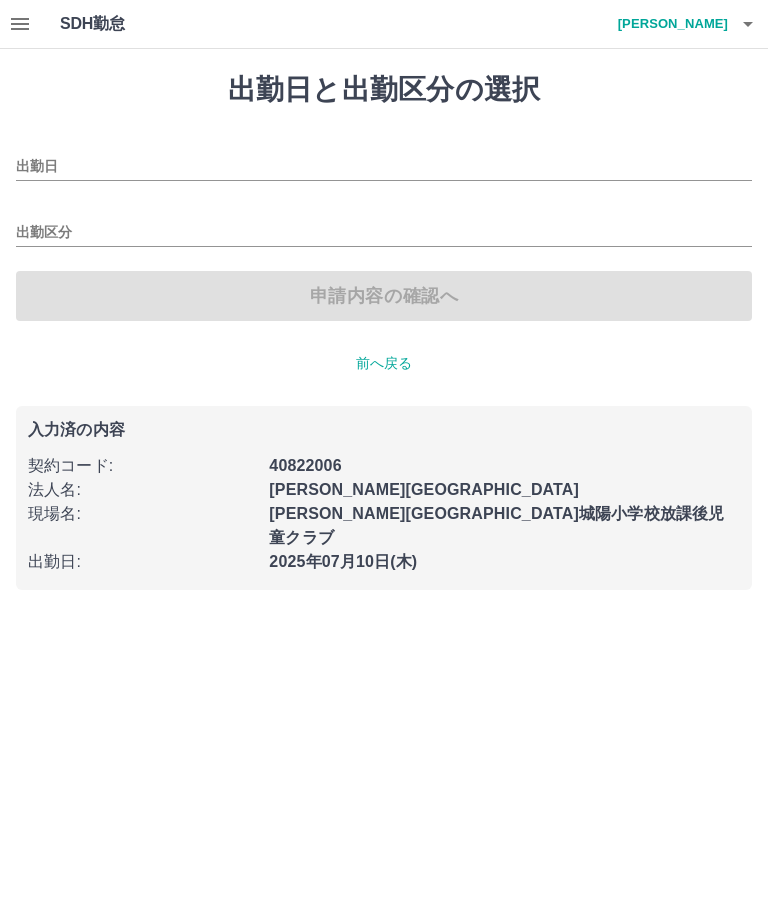 type on "**********" 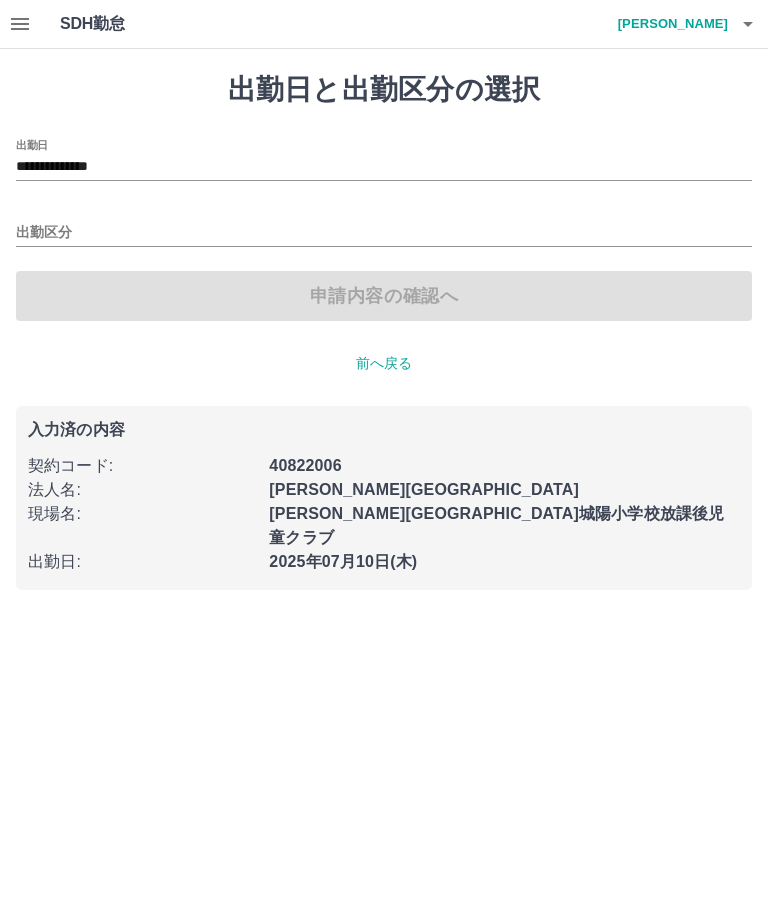 click on "出勤区分" at bounding box center [384, 233] 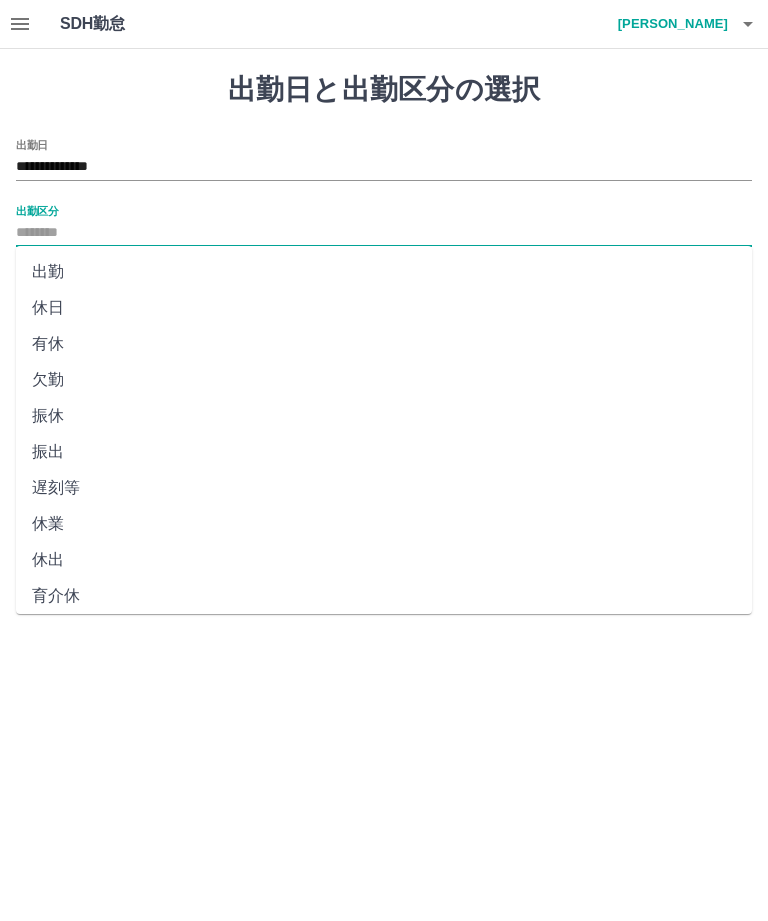 click on "出勤" at bounding box center [384, 272] 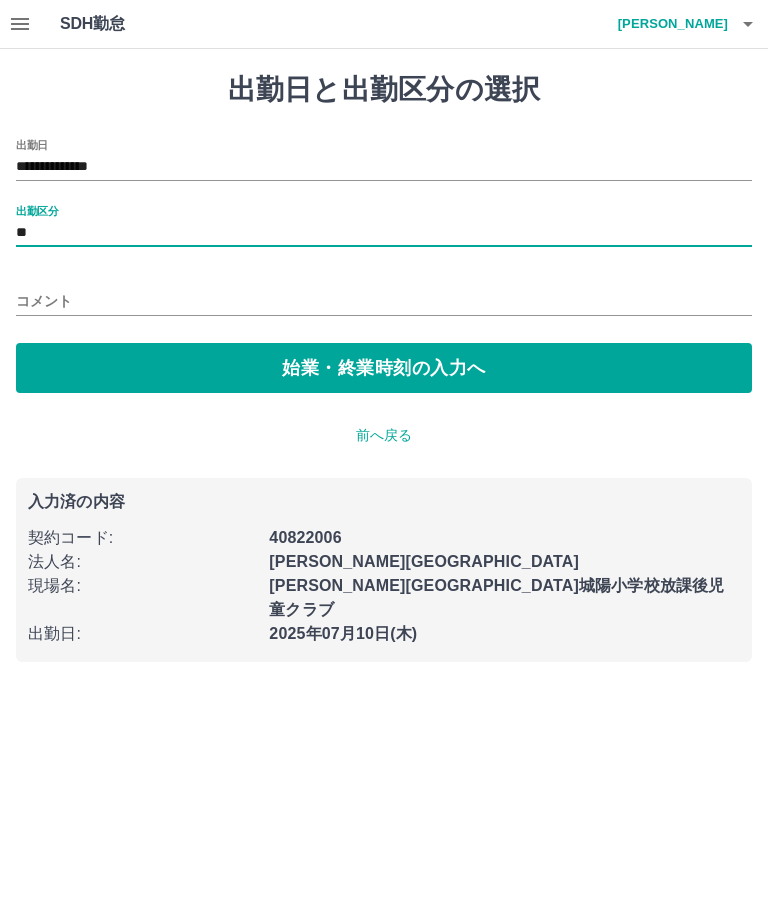 click on "始業・終業時刻の入力へ" at bounding box center [384, 368] 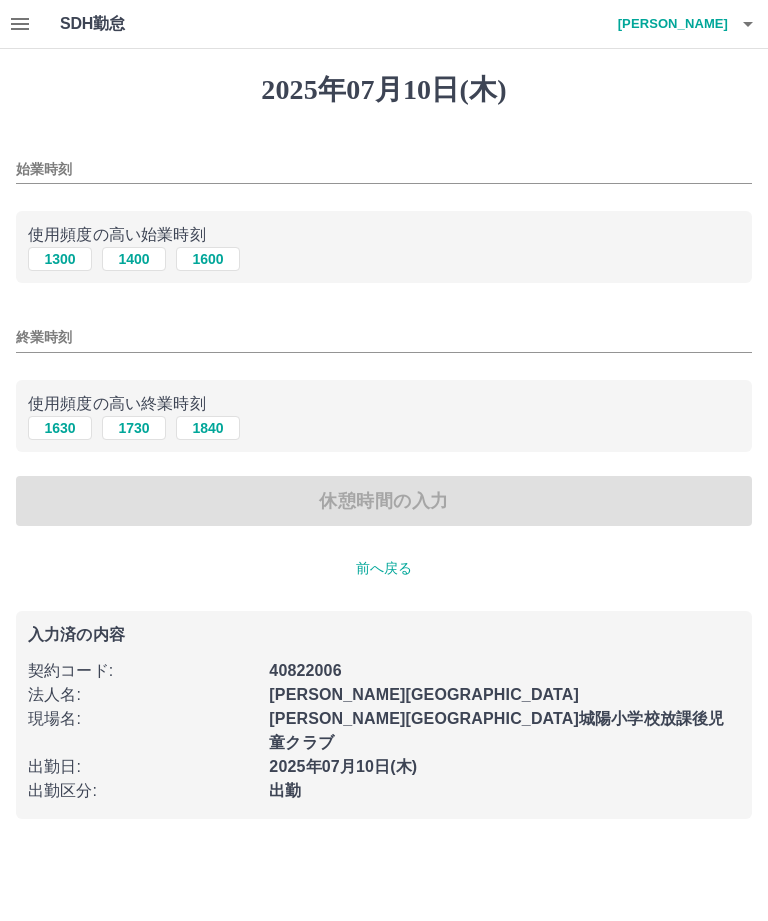 click on "1300" at bounding box center (60, 259) 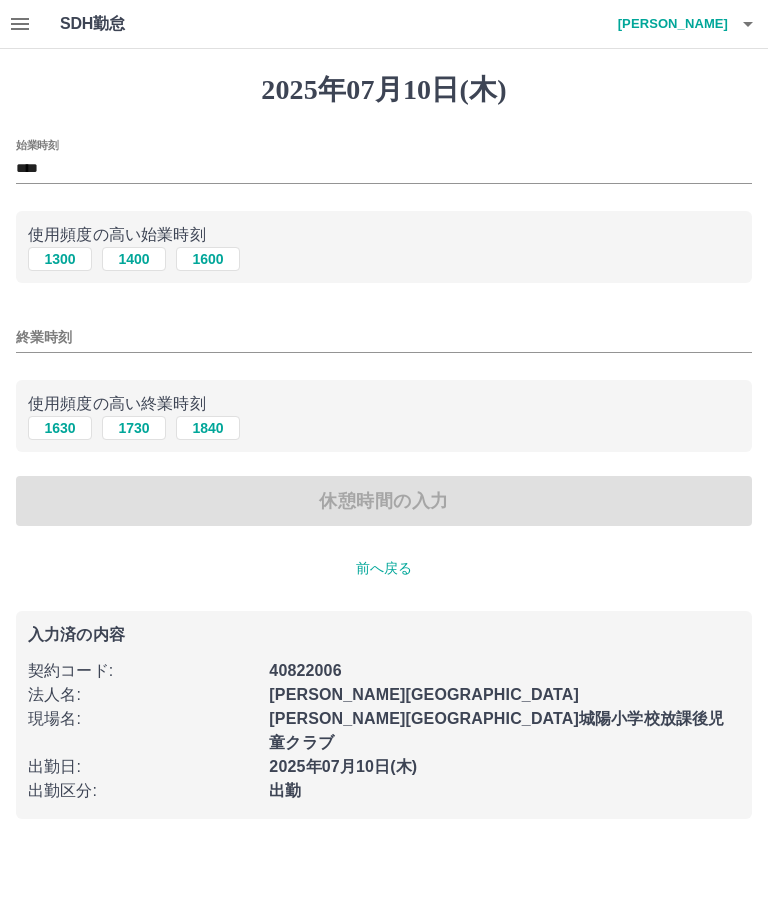 click on "1730" at bounding box center (134, 428) 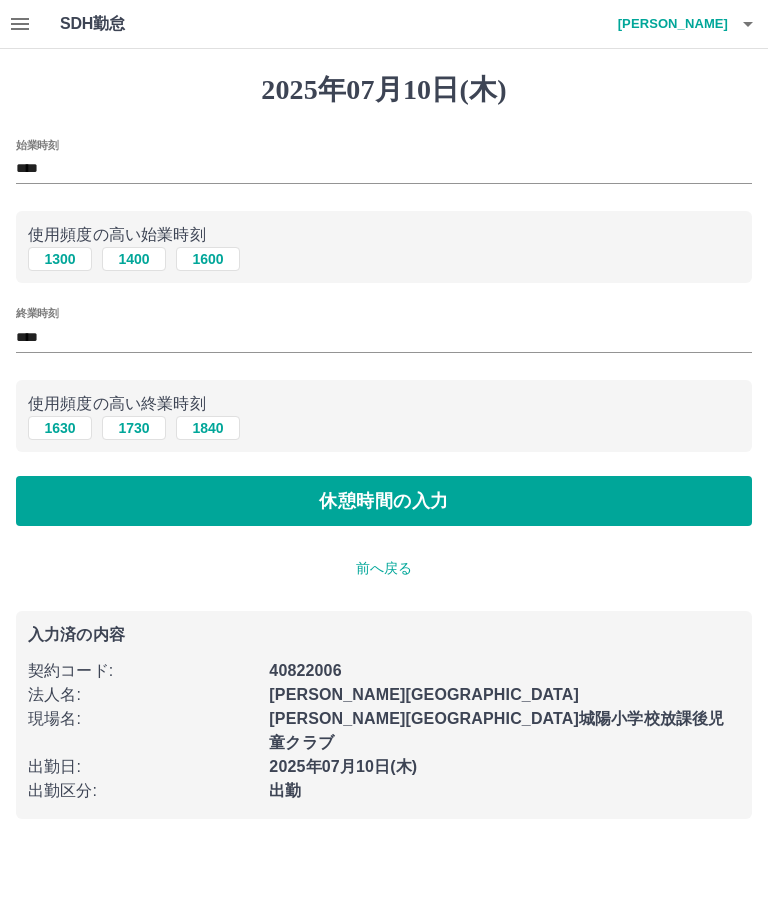 click on "休憩時間の入力" at bounding box center (384, 501) 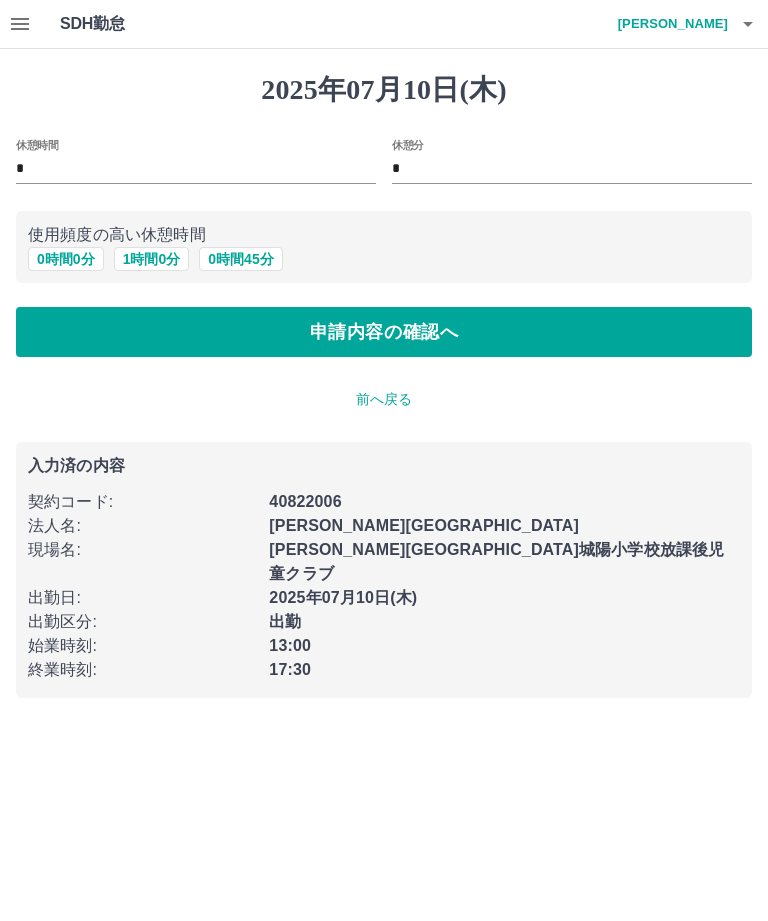 click on "申請内容の確認へ" at bounding box center [384, 332] 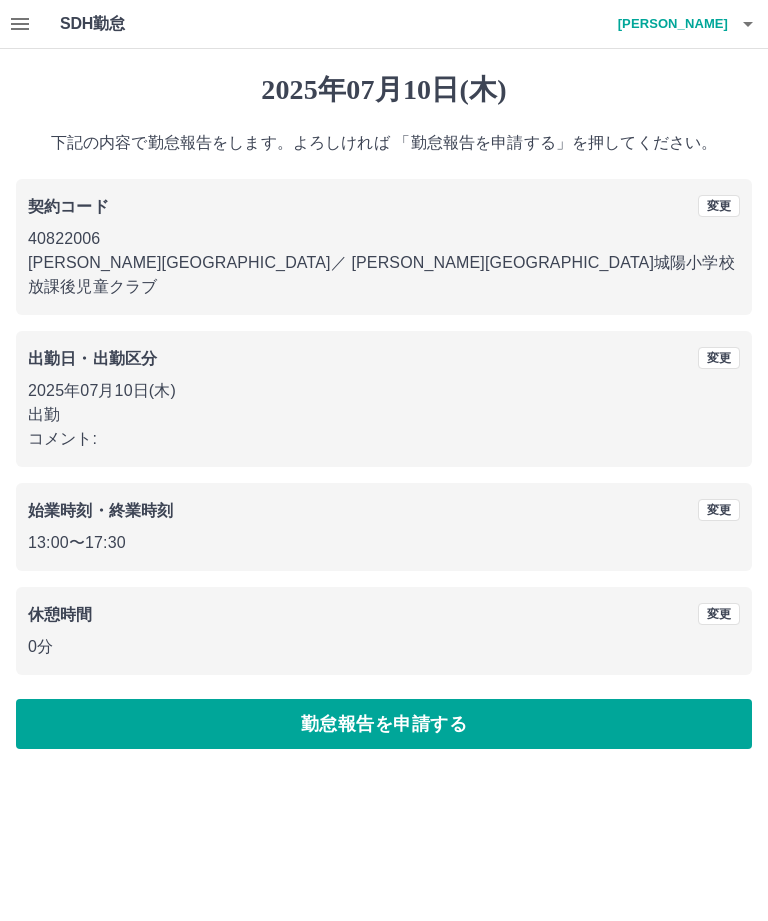 click on "勤怠報告を申請する" at bounding box center (384, 724) 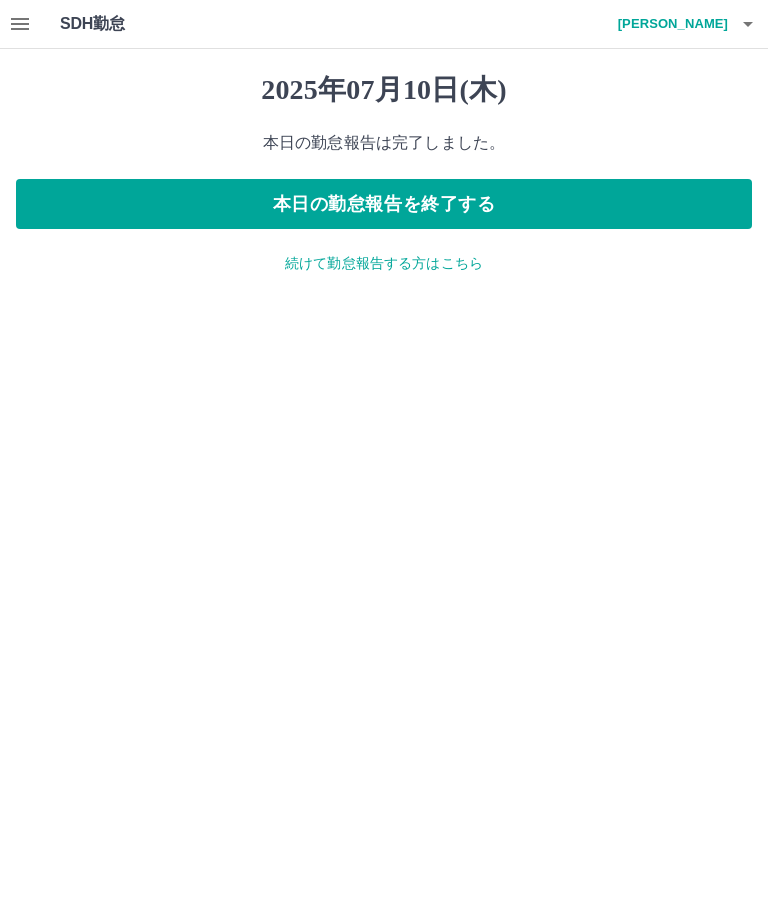 click on "本日の勤怠報告を終了する" at bounding box center [384, 204] 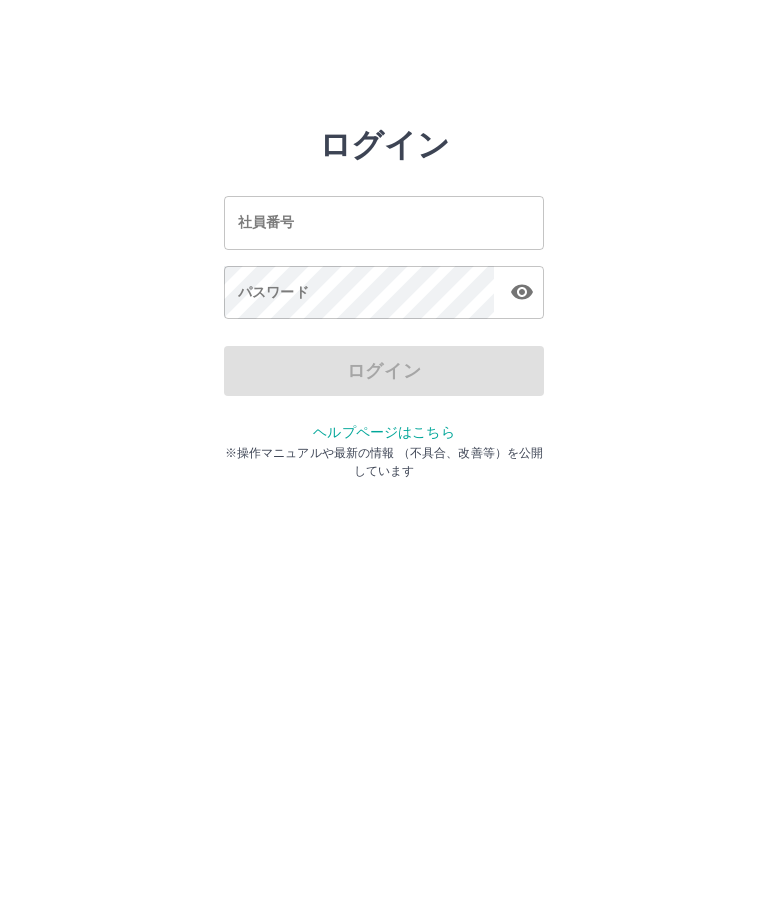 scroll, scrollTop: 0, scrollLeft: 0, axis: both 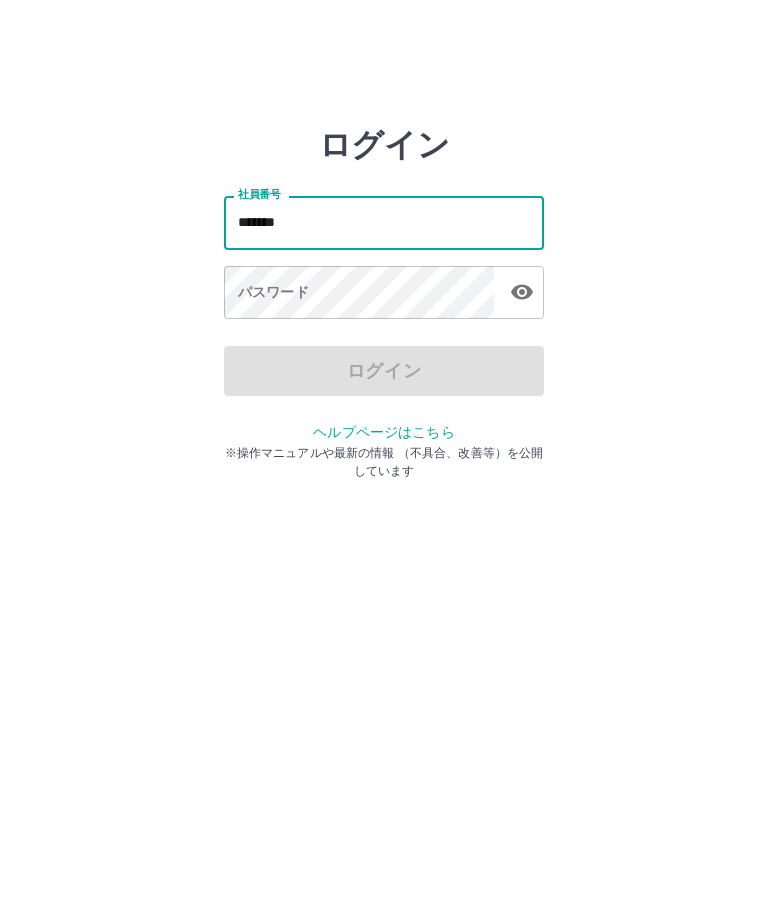 type on "*******" 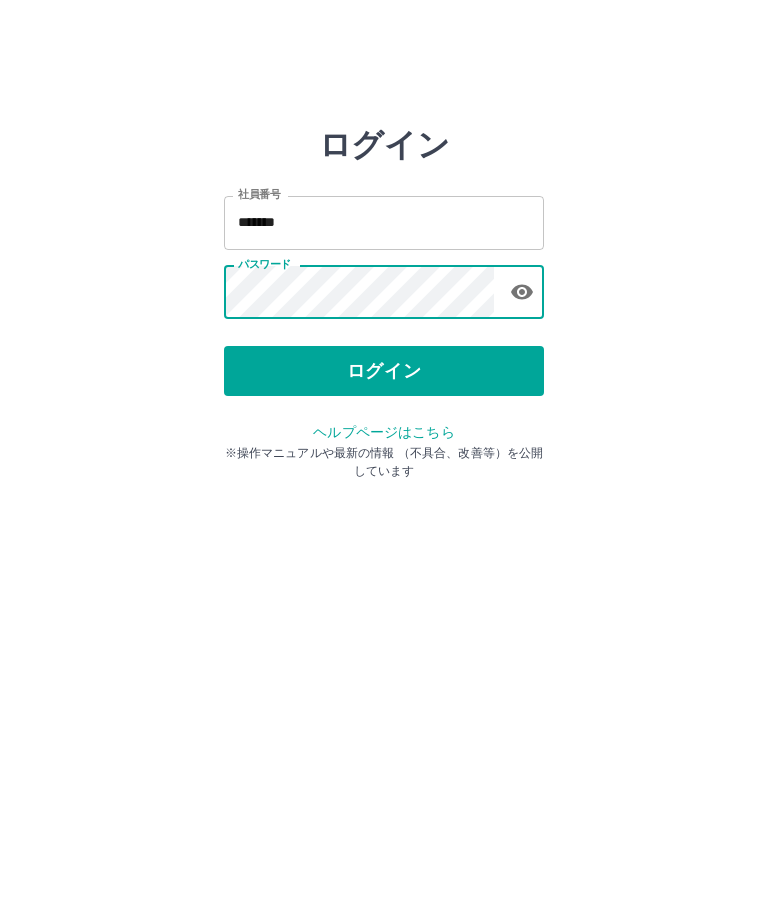 click on "ログイン" at bounding box center [384, 371] 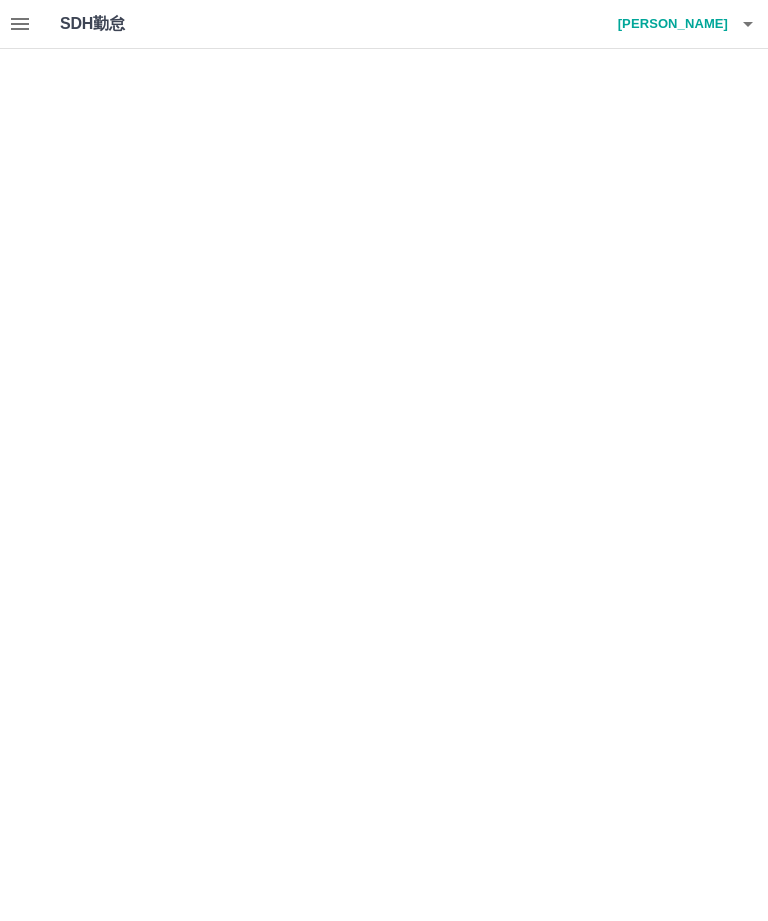 scroll, scrollTop: 0, scrollLeft: 0, axis: both 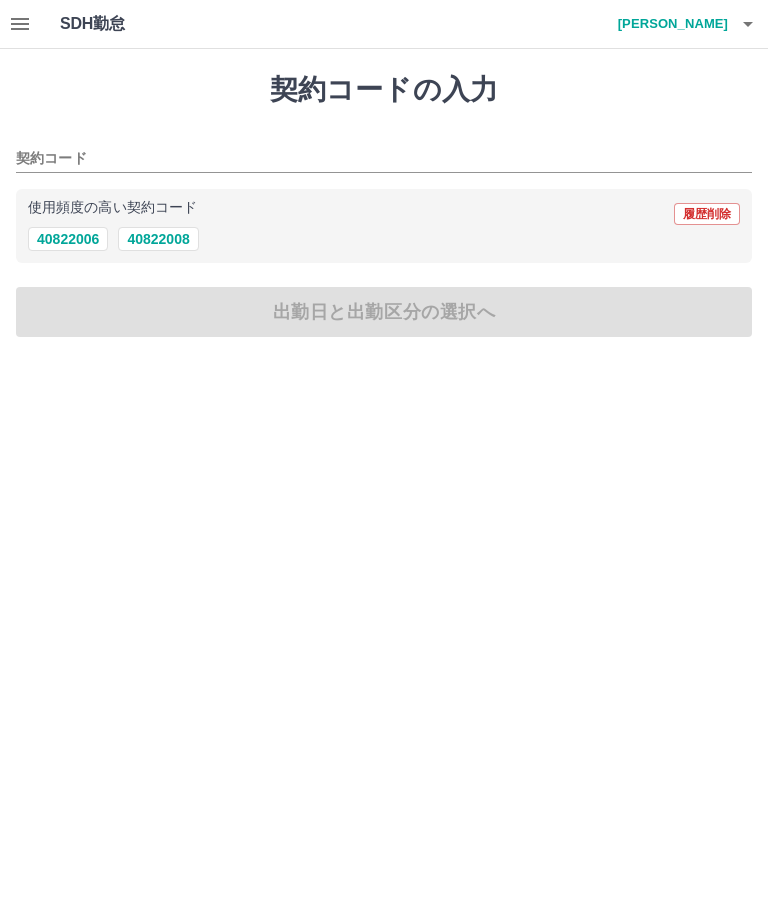click on "40822006" at bounding box center [68, 239] 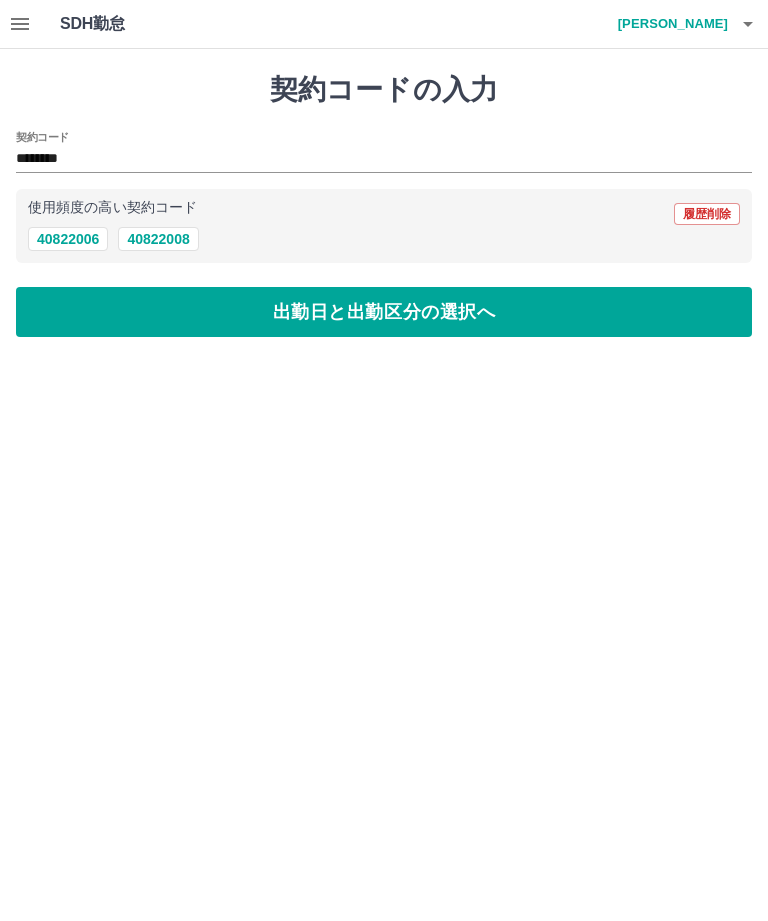 type on "********" 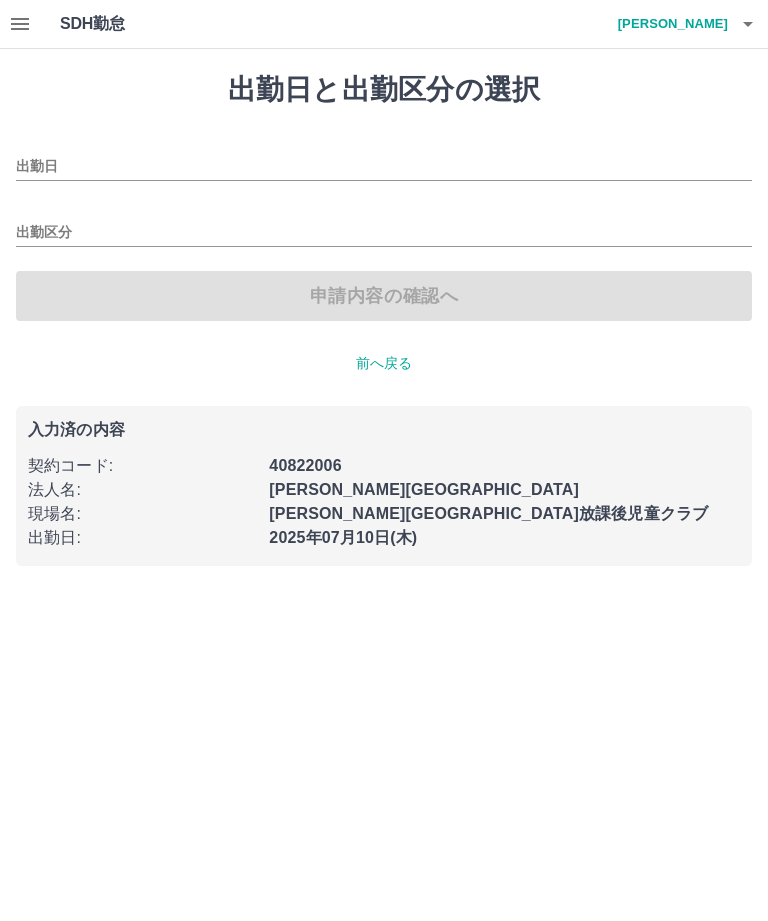 type on "**********" 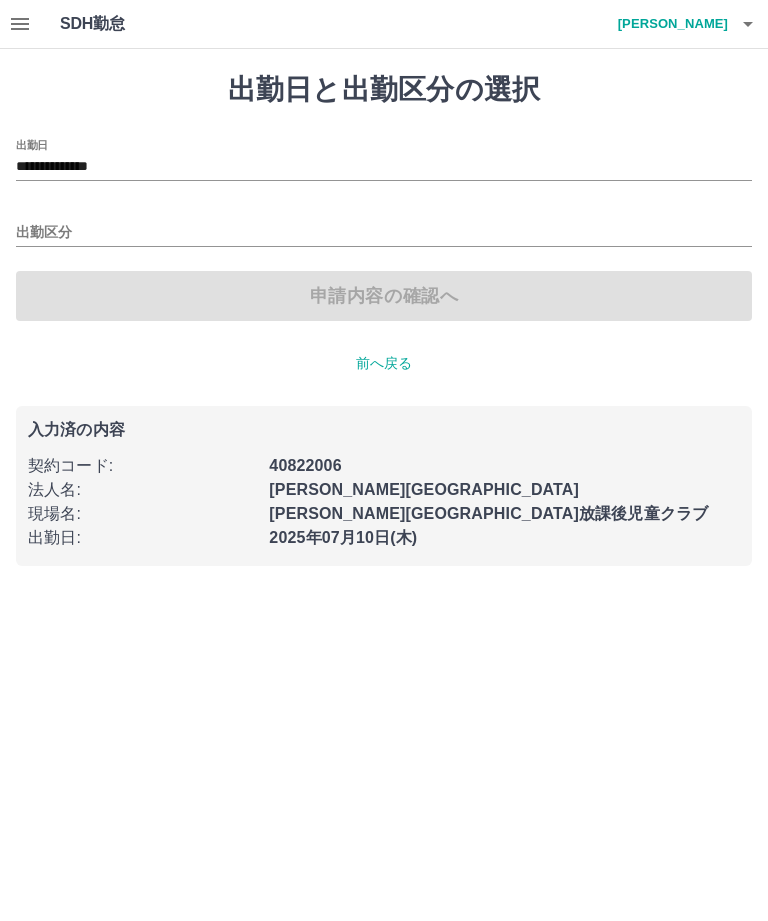 click on "出勤区分" at bounding box center [384, 233] 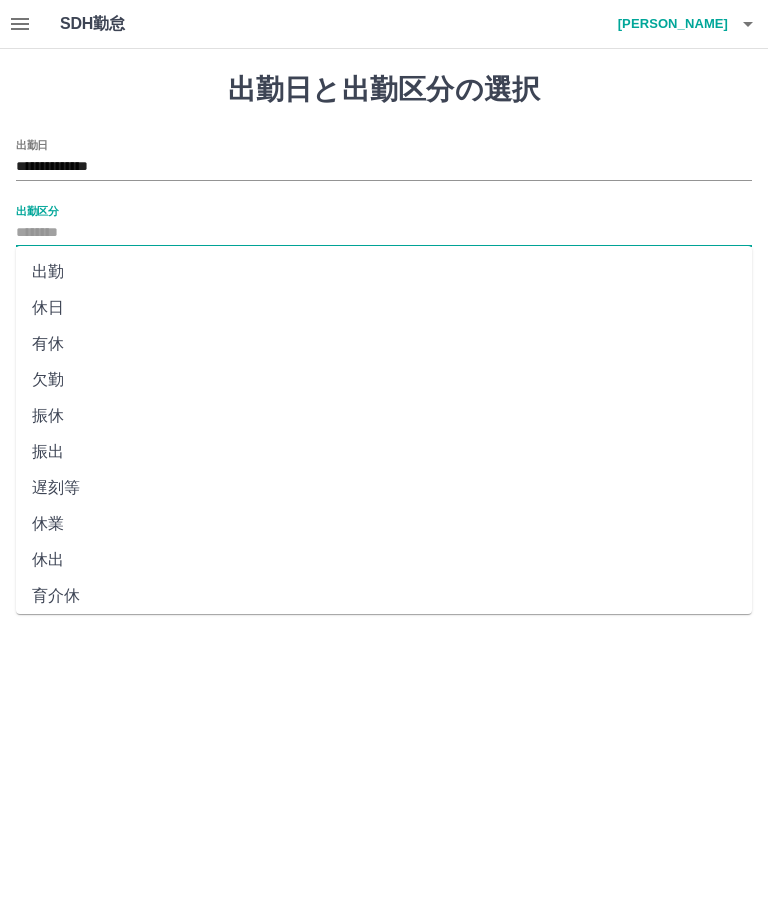 click on "出勤" at bounding box center (384, 272) 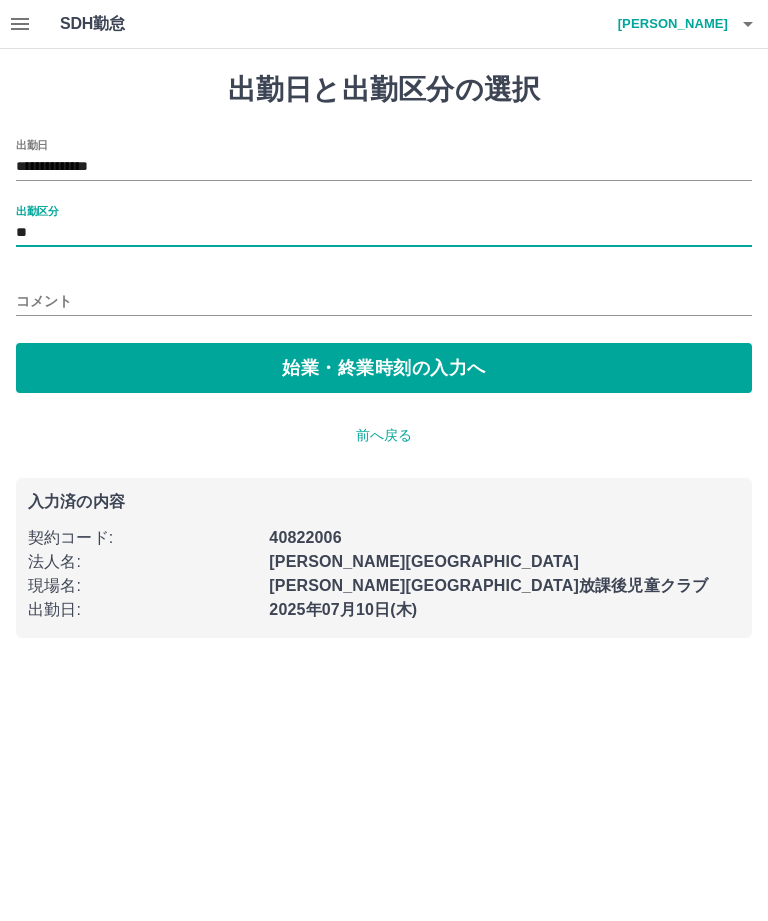 type on "**" 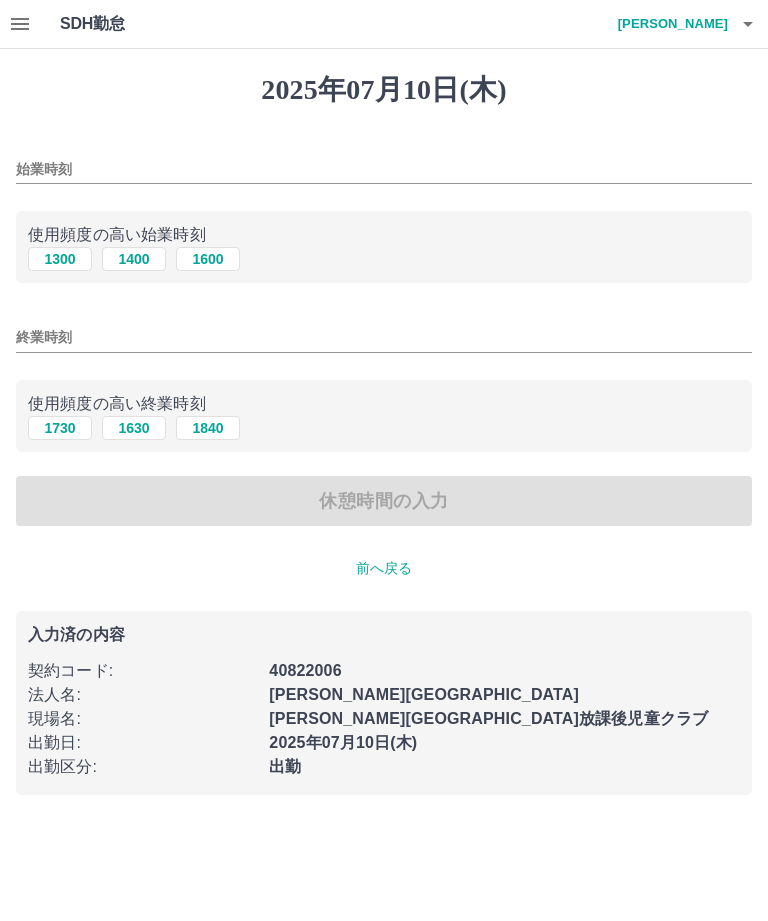 click on "1400" at bounding box center [134, 259] 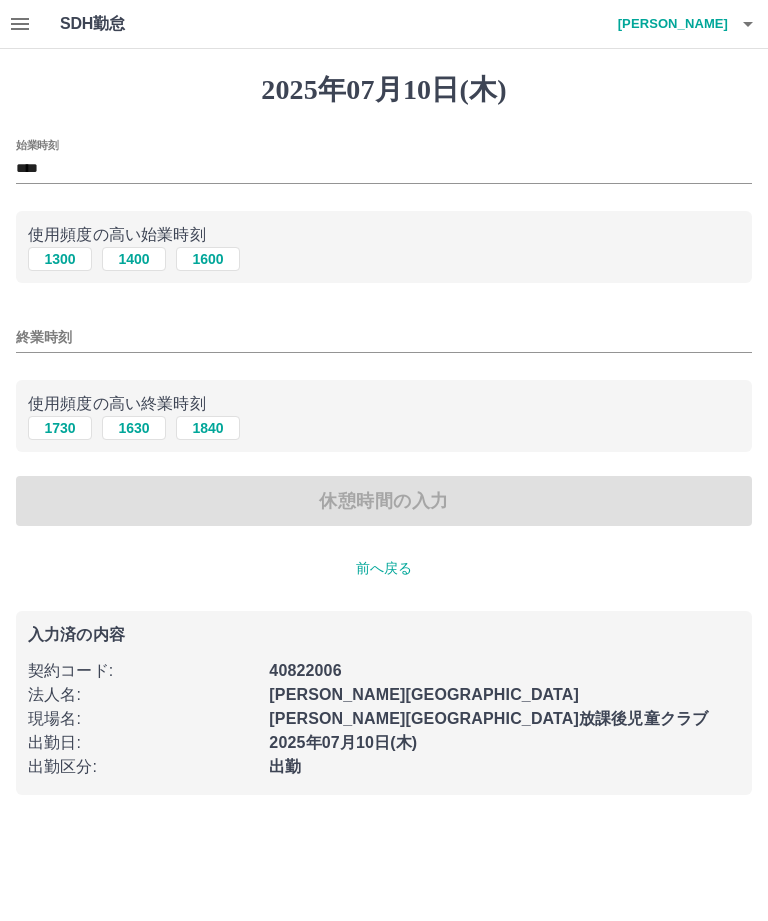 click on "終業時刻" at bounding box center [384, 337] 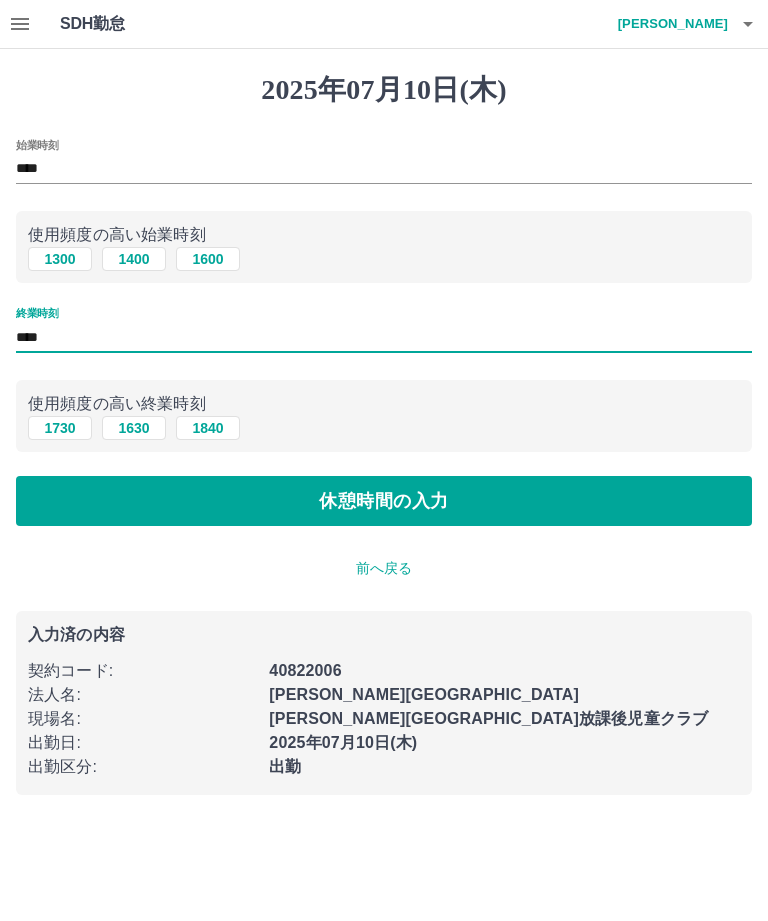type on "****" 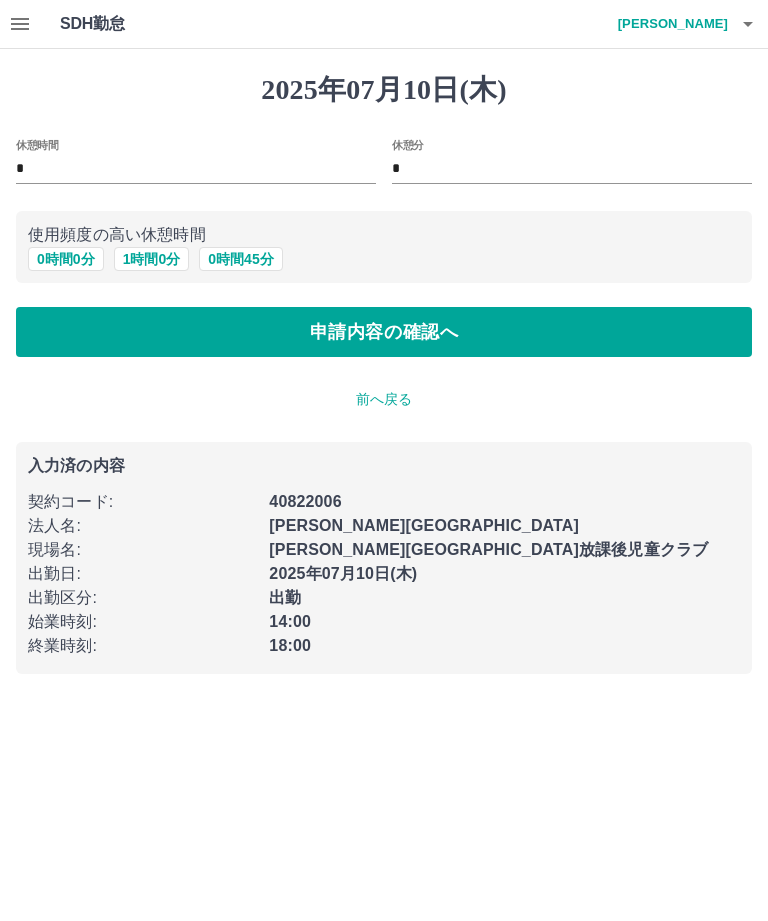 click on "申請内容の確認へ" at bounding box center (384, 332) 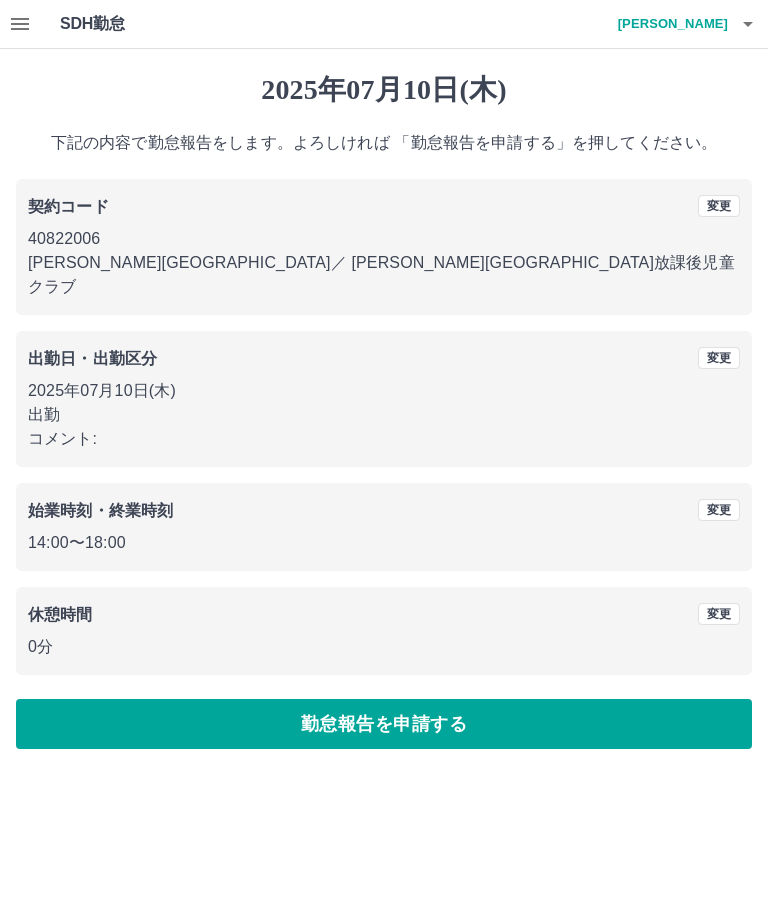 click on "勤怠報告を申請する" at bounding box center [384, 724] 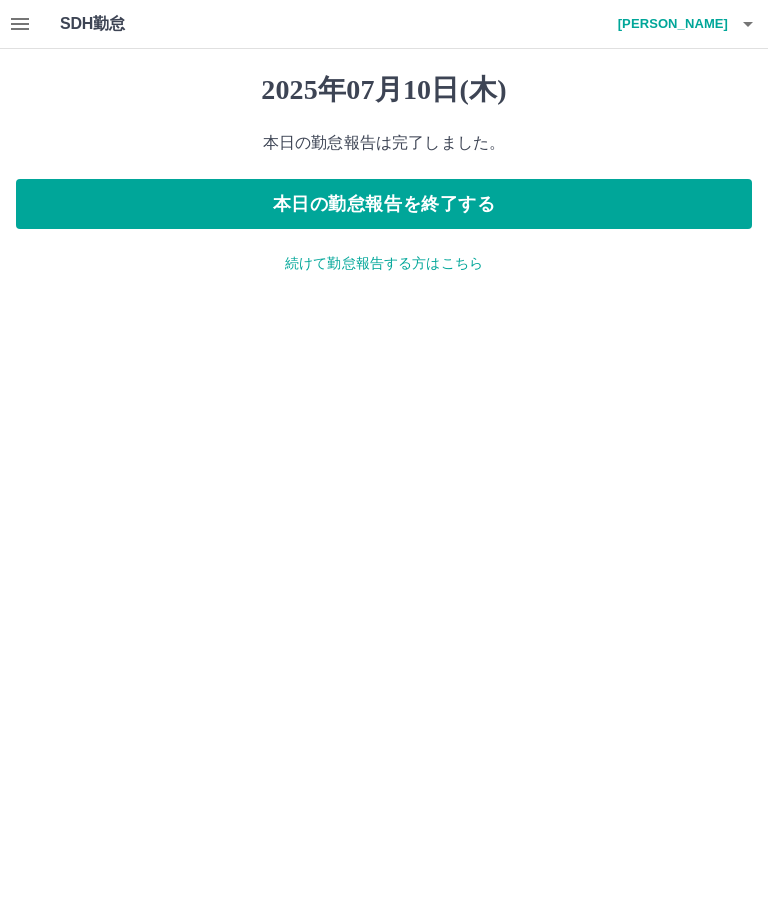 click on "本日の勤怠報告を終了する" at bounding box center (384, 204) 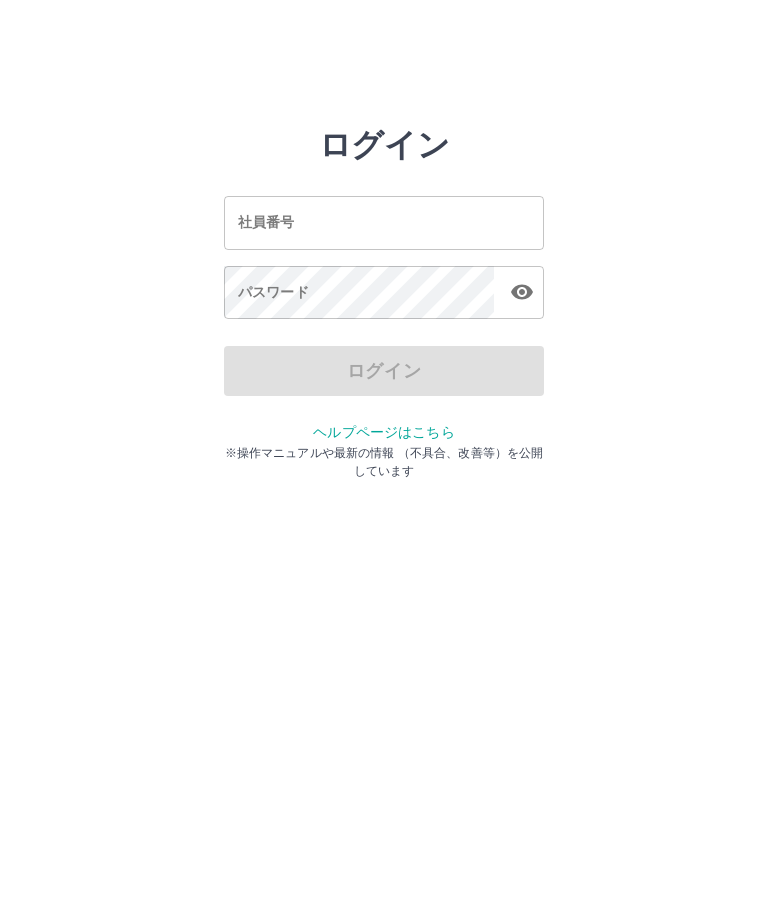 scroll, scrollTop: 0, scrollLeft: 0, axis: both 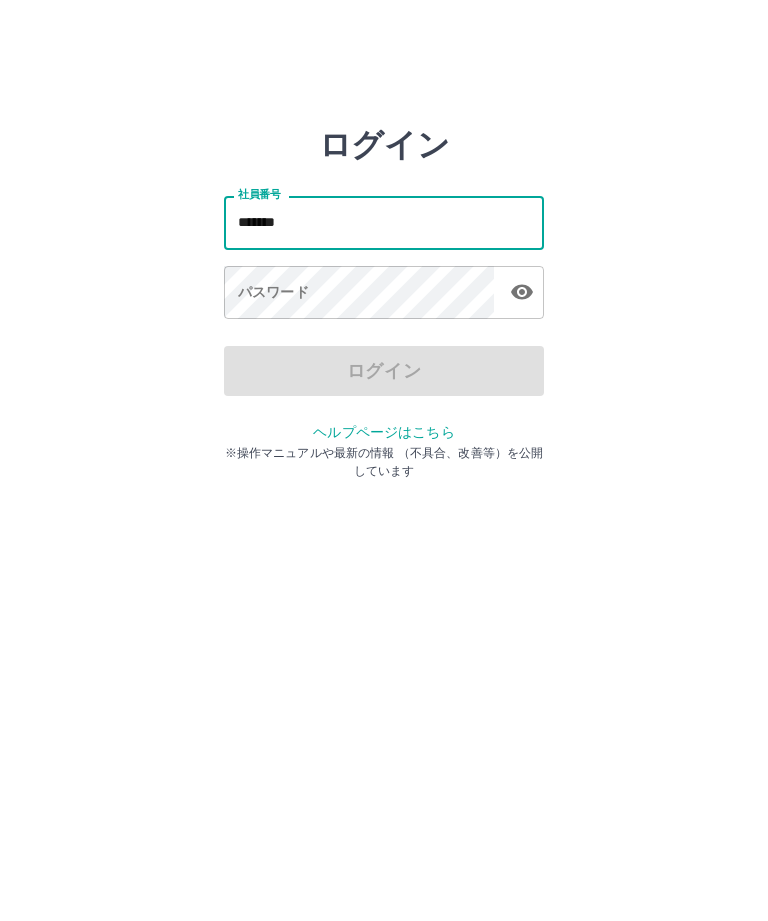 type on "*******" 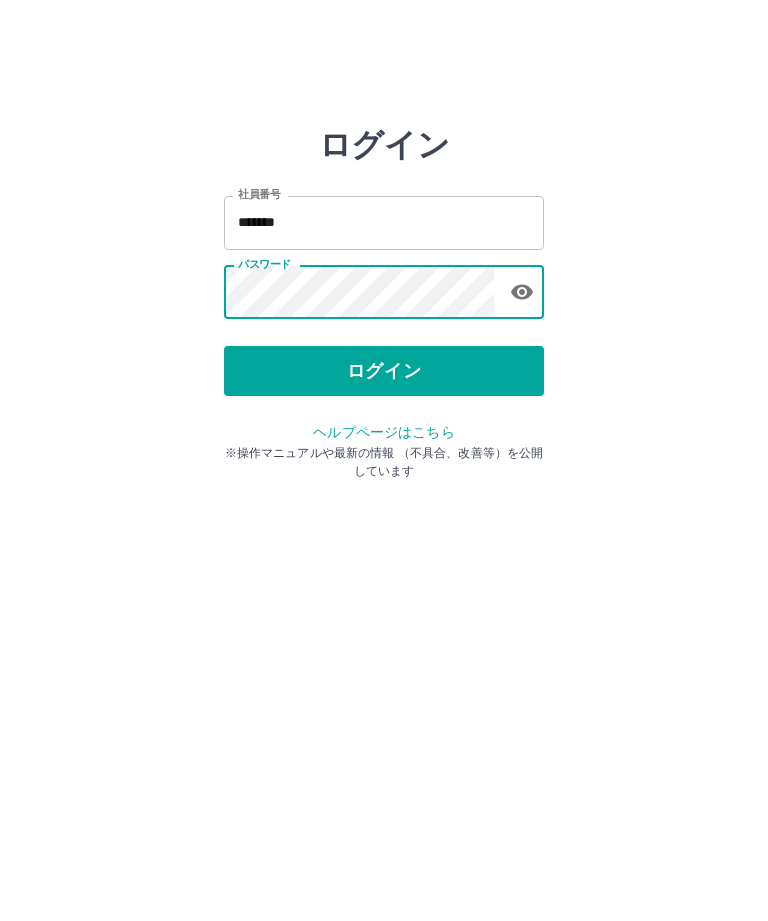 click on "ログイン" at bounding box center [384, 371] 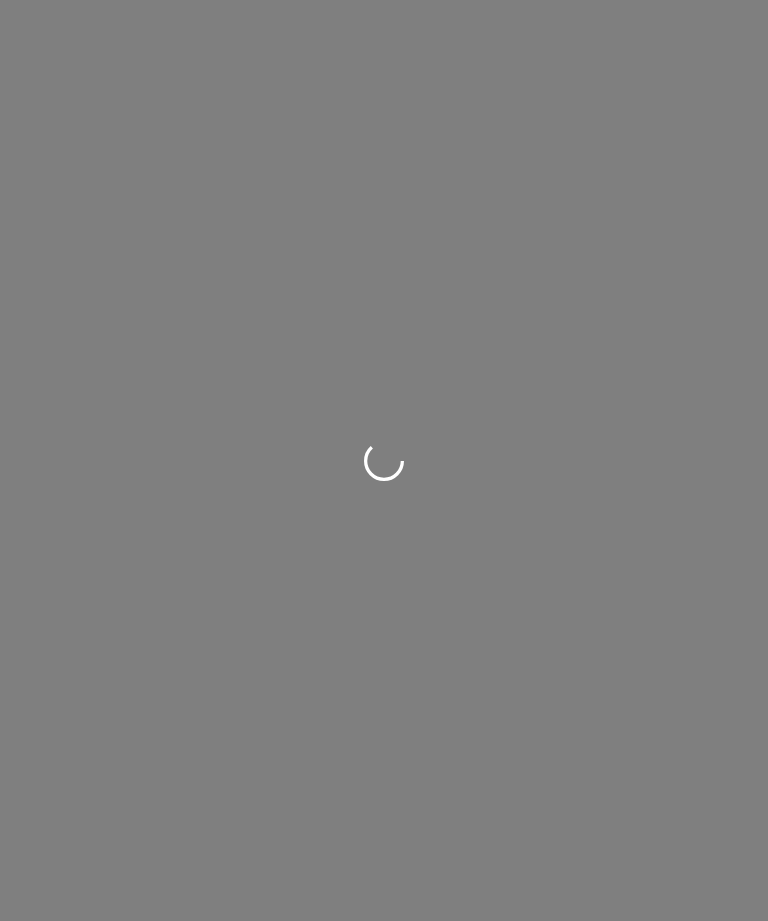 scroll, scrollTop: 0, scrollLeft: 0, axis: both 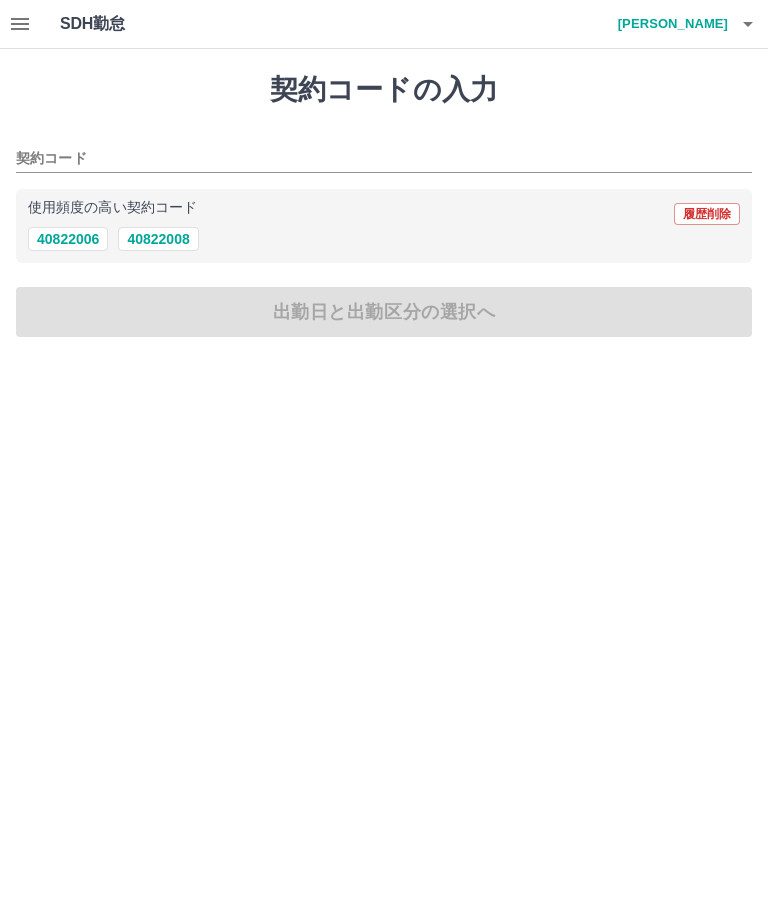 click on "40822006" at bounding box center (68, 239) 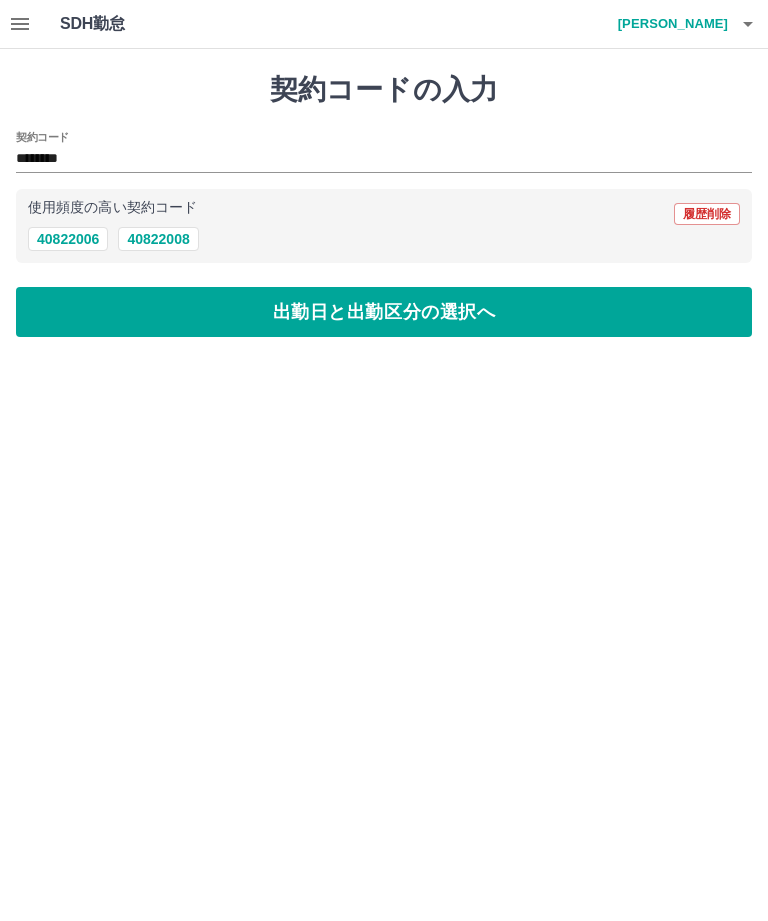 click on "出勤日と出勤区分の選択へ" at bounding box center (384, 312) 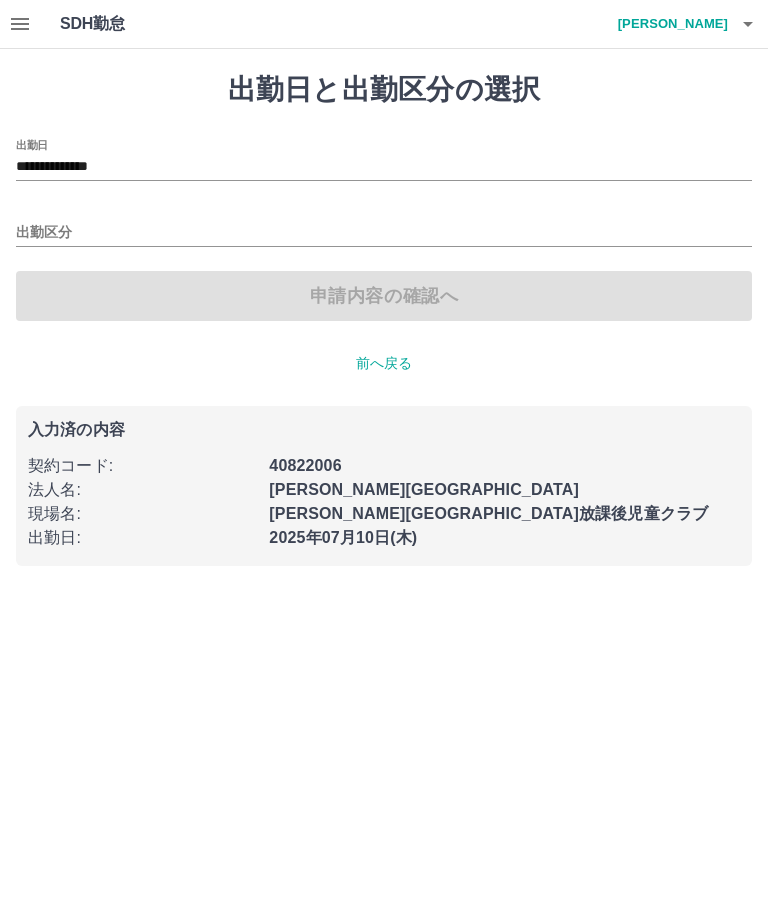 click on "出勤区分" at bounding box center (384, 233) 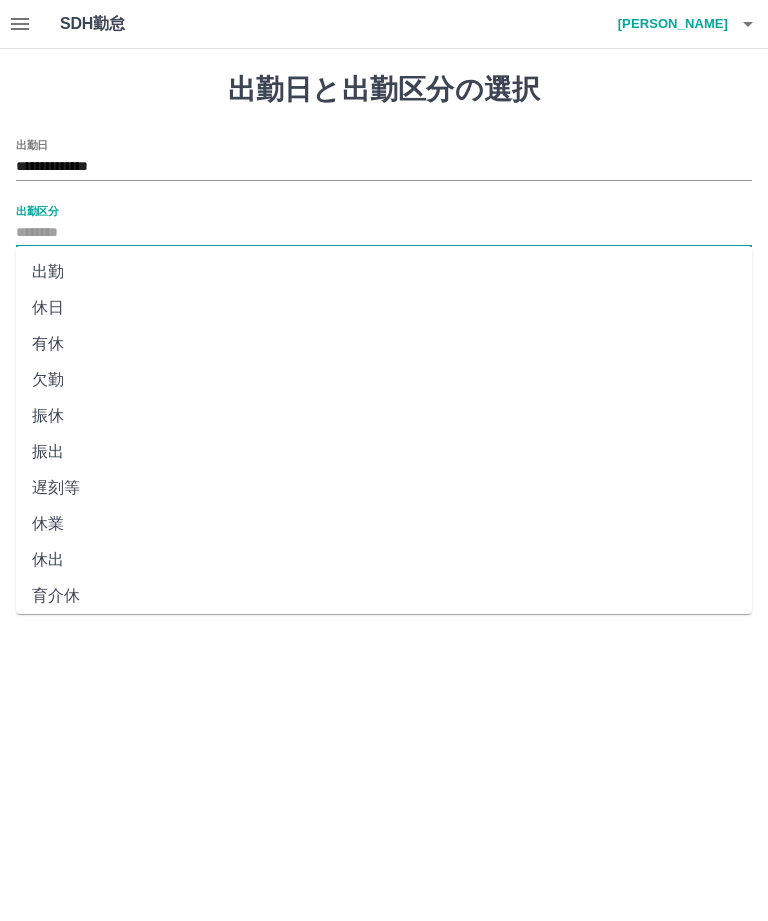 click on "出勤" at bounding box center (384, 272) 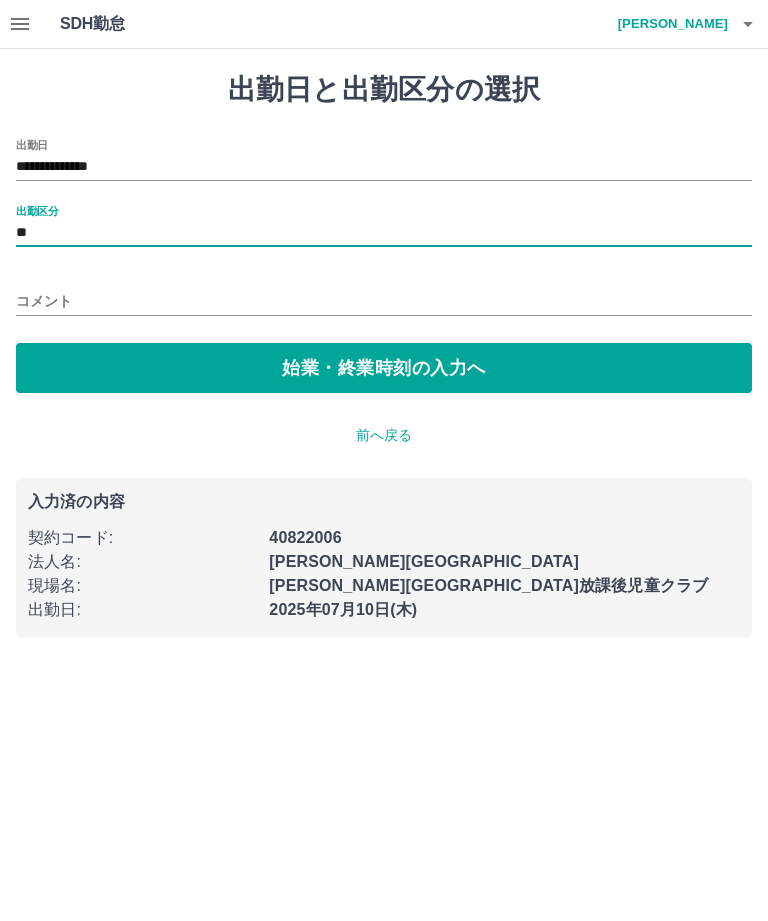 click on "始業・終業時刻の入力へ" at bounding box center [384, 368] 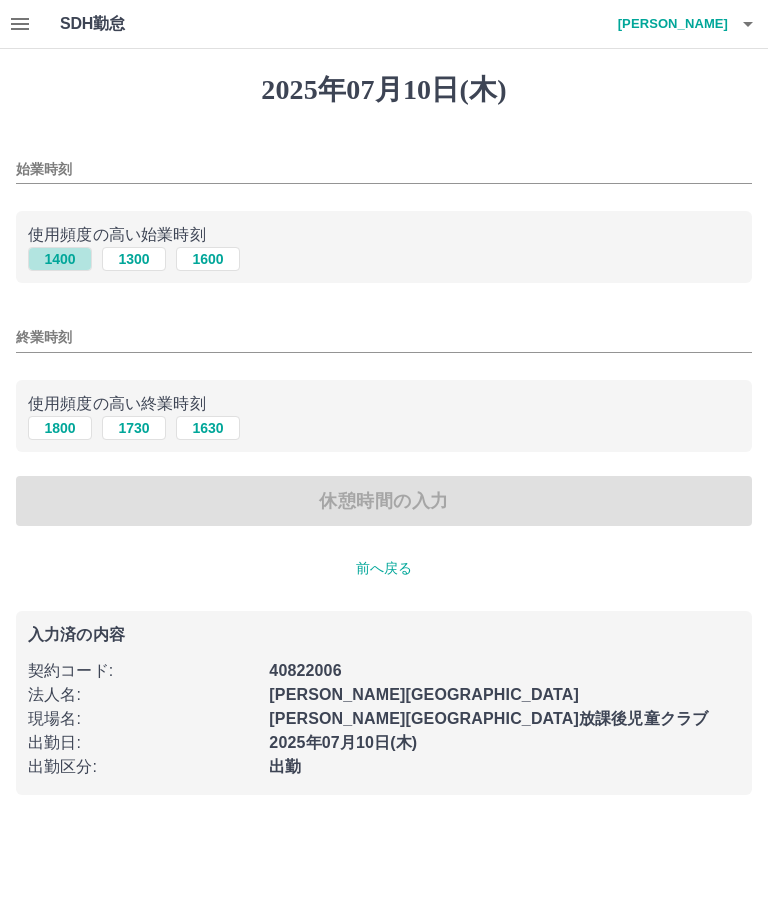 click on "1400" at bounding box center (60, 259) 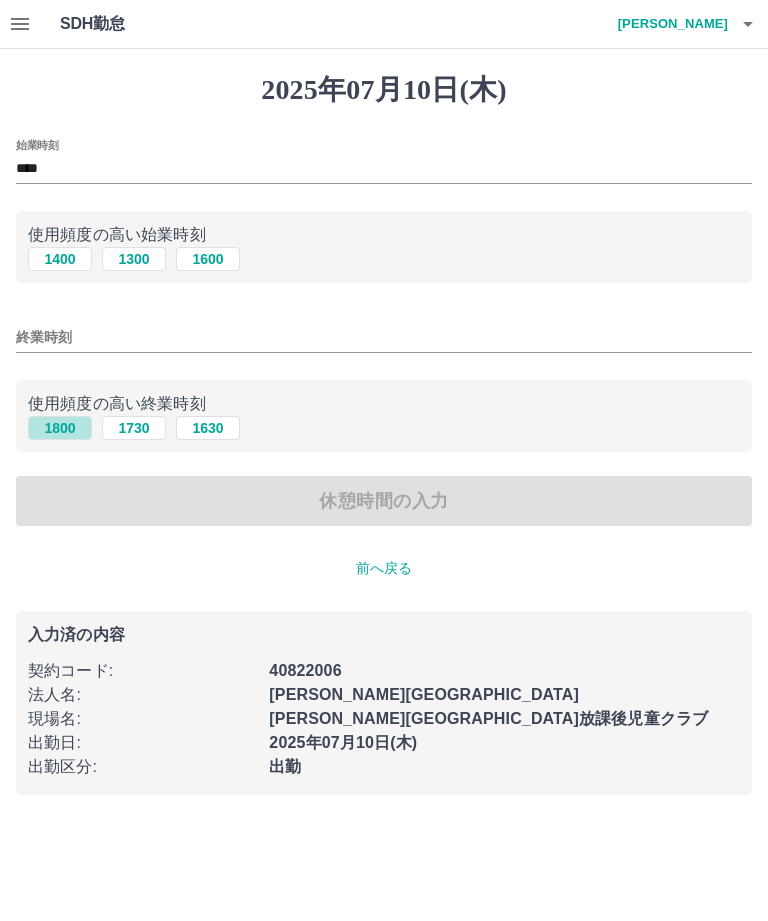 click on "1800" at bounding box center (60, 428) 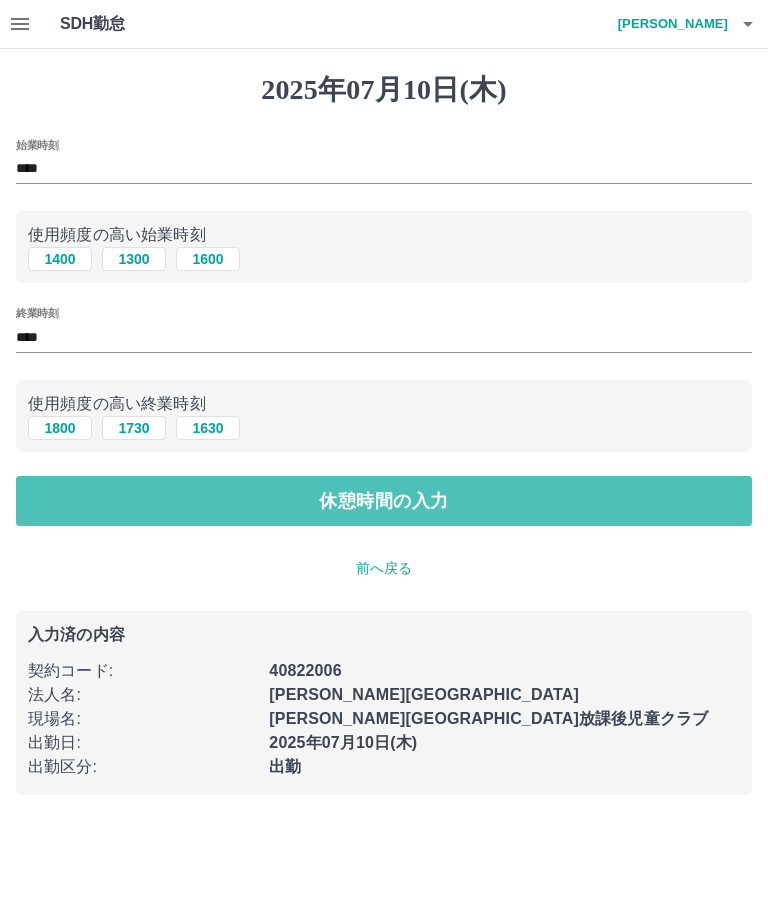 click on "休憩時間の入力" at bounding box center (384, 501) 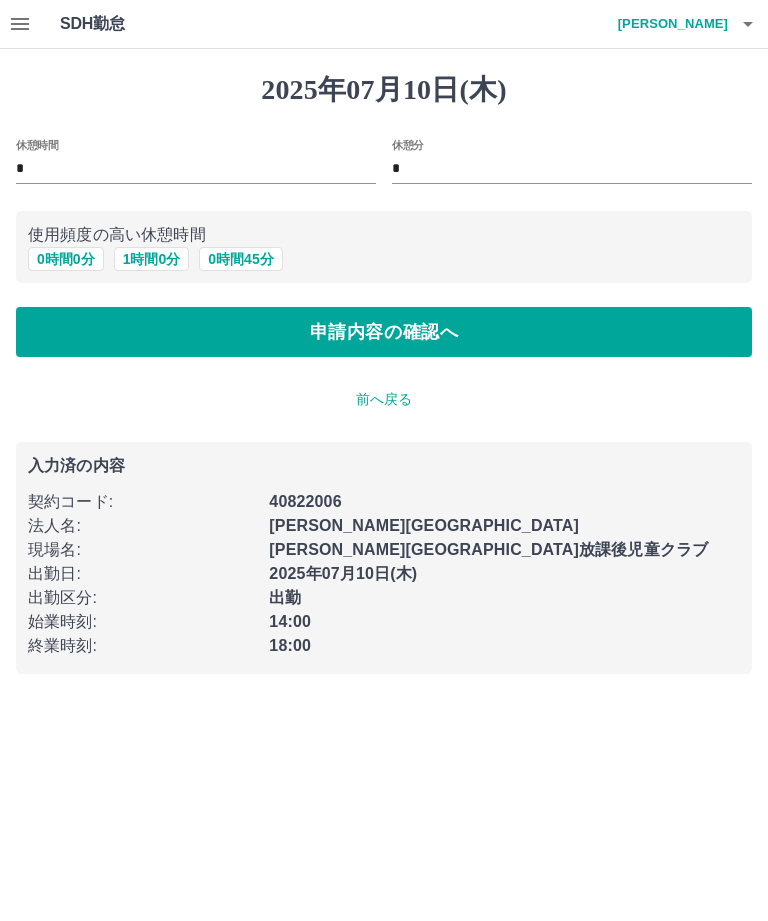 click on "申請内容の確認へ" at bounding box center [384, 332] 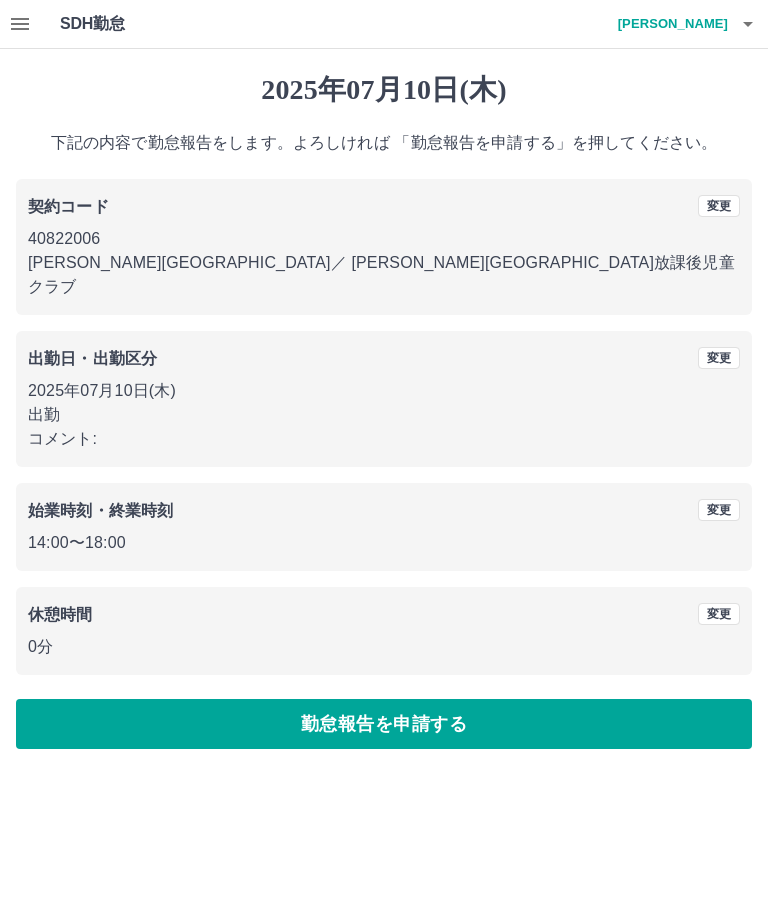 click on "勤怠報告を申請する" at bounding box center (384, 724) 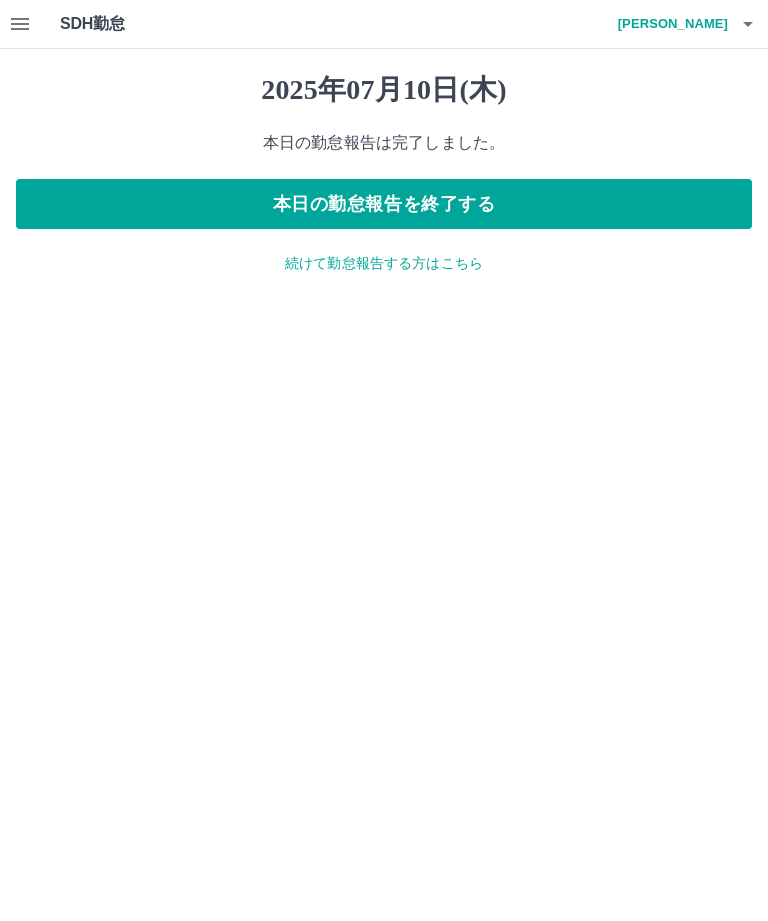 click on "本日の勤怠報告を終了する" at bounding box center [384, 204] 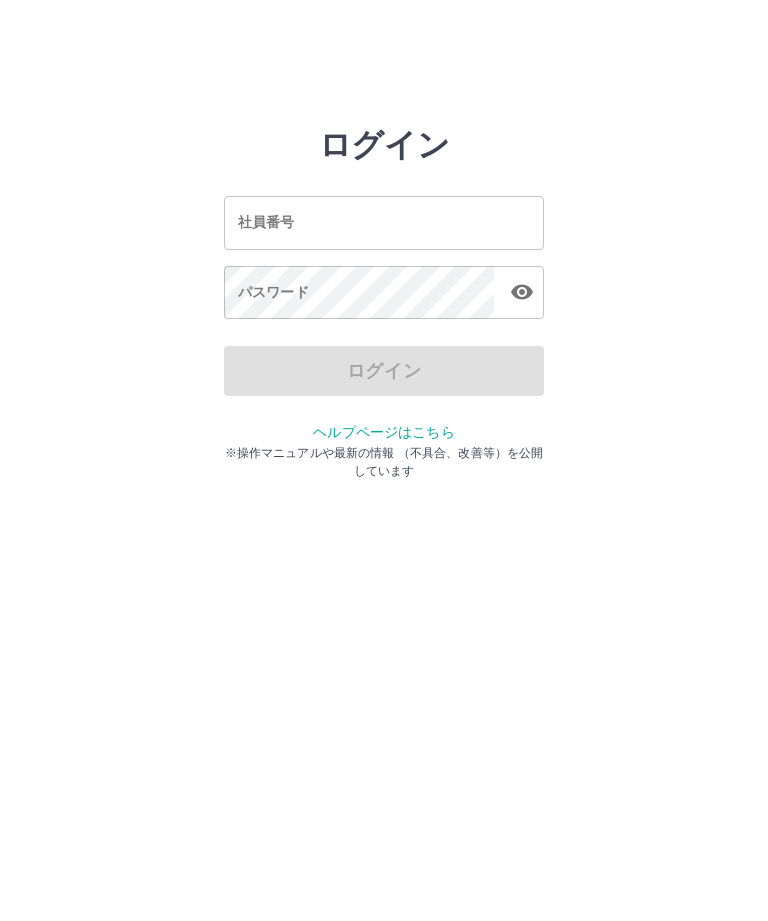scroll, scrollTop: 0, scrollLeft: 0, axis: both 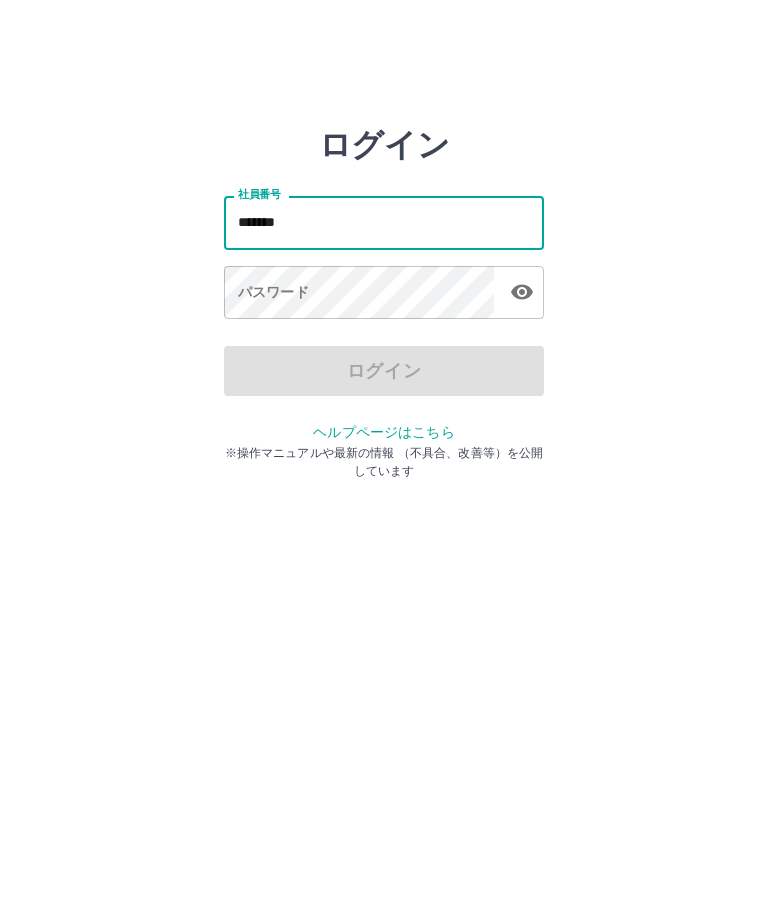 type on "*******" 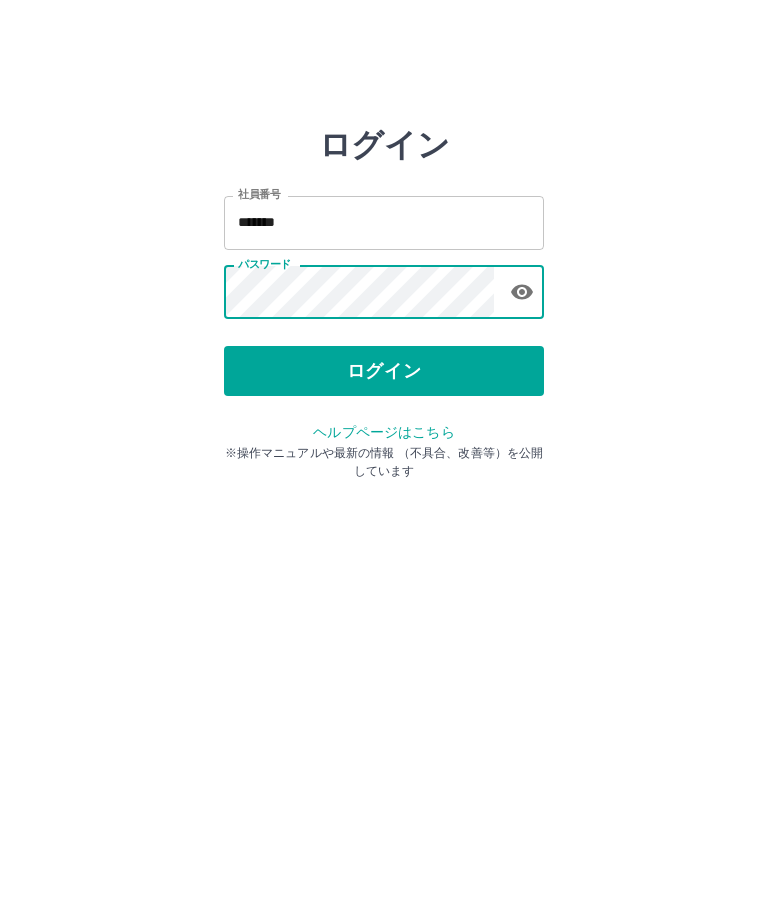 click on "ログイン" at bounding box center (384, 371) 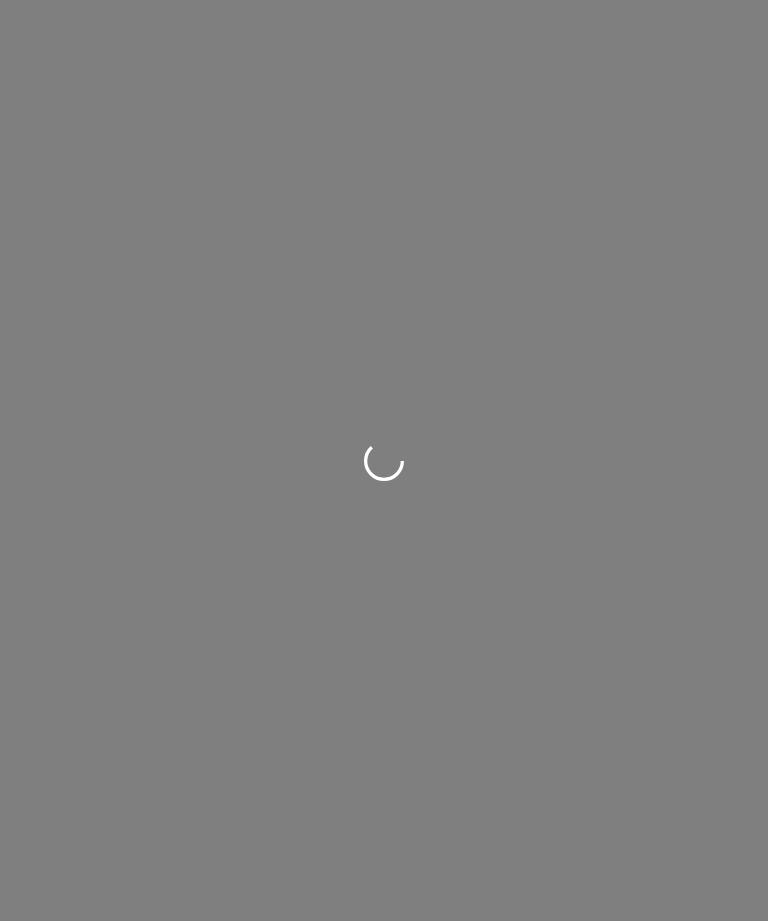 scroll, scrollTop: 0, scrollLeft: 0, axis: both 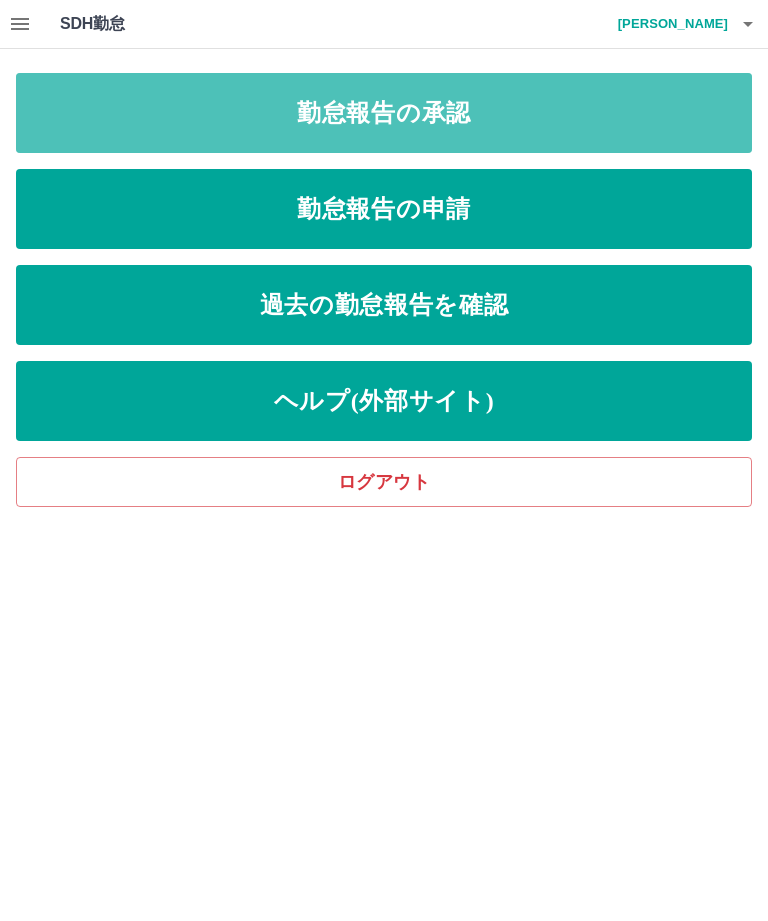 click on "勤怠報告の承認" at bounding box center (384, 113) 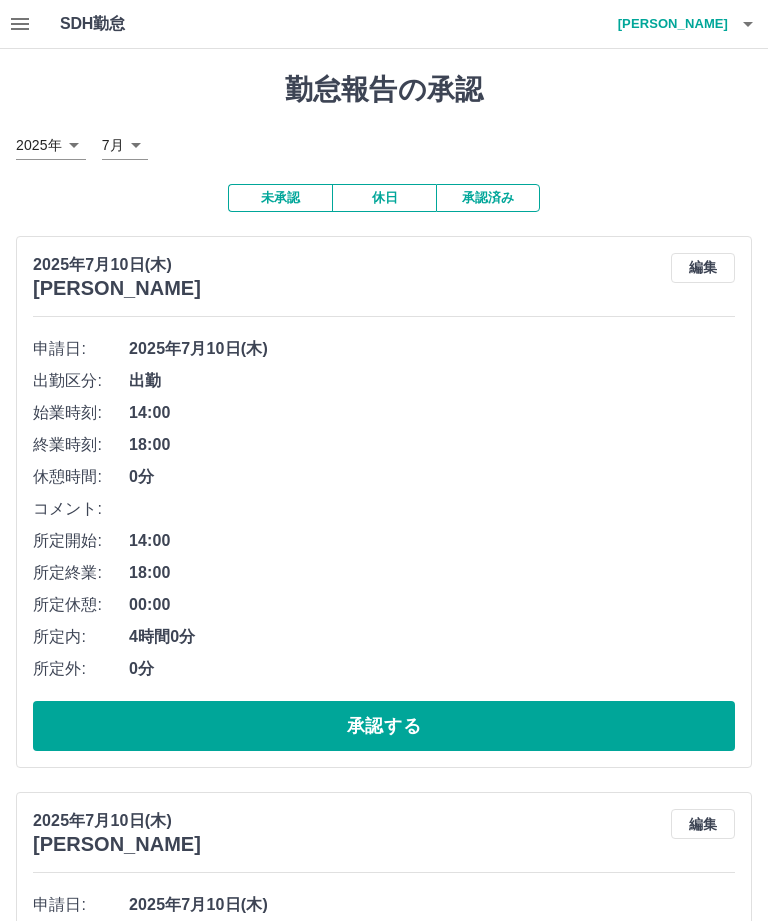 click on "承認する" at bounding box center [384, 726] 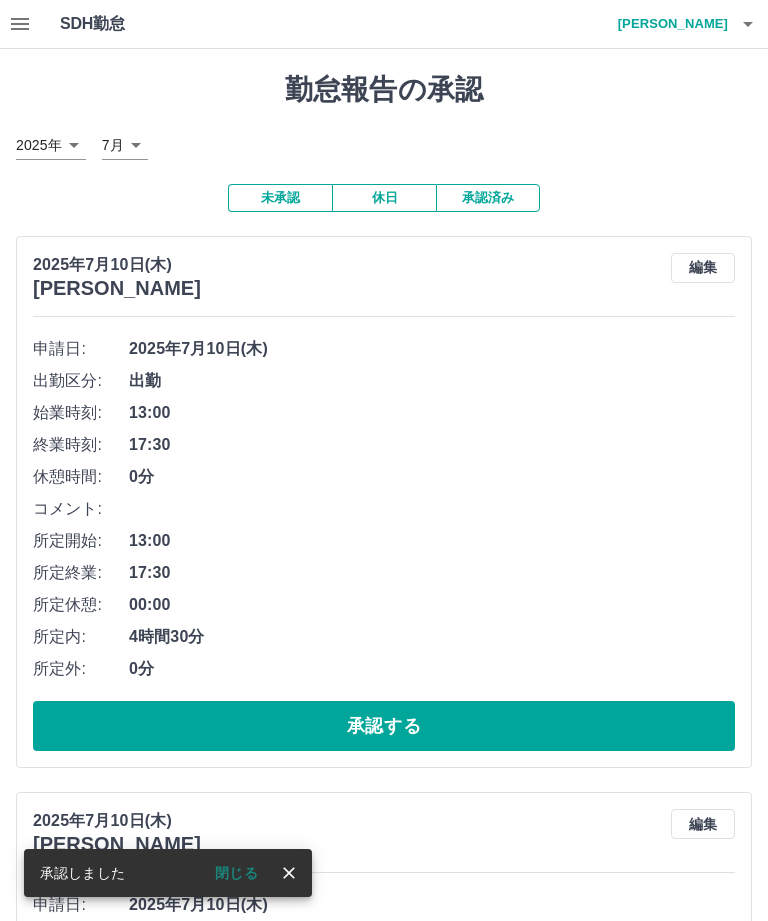 click on "承認する" at bounding box center (384, 726) 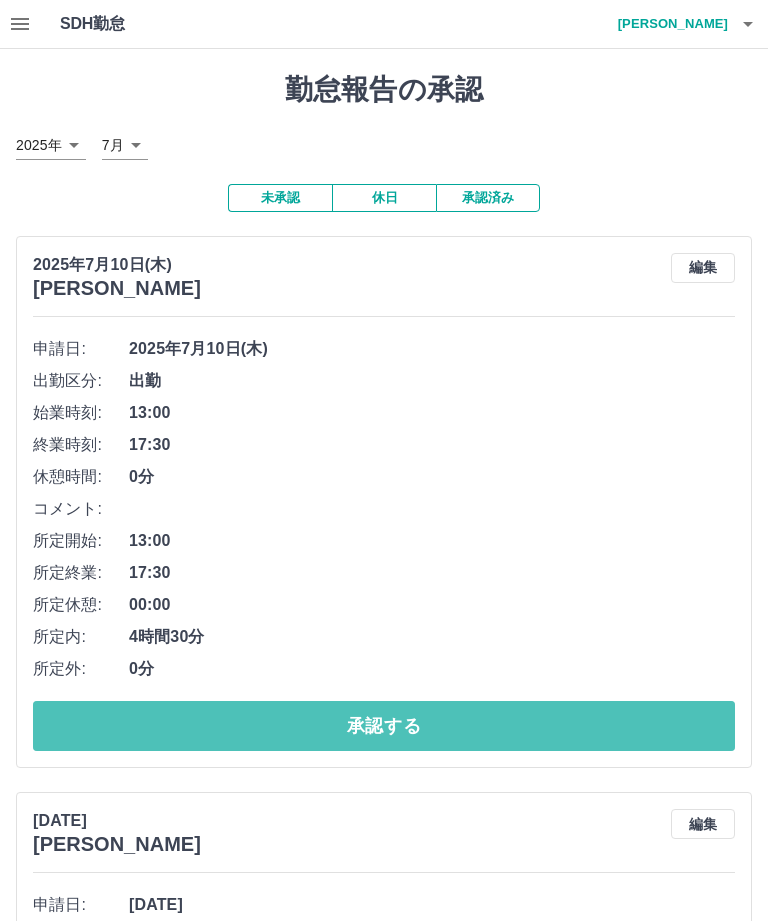 click on "承認する" at bounding box center [384, 726] 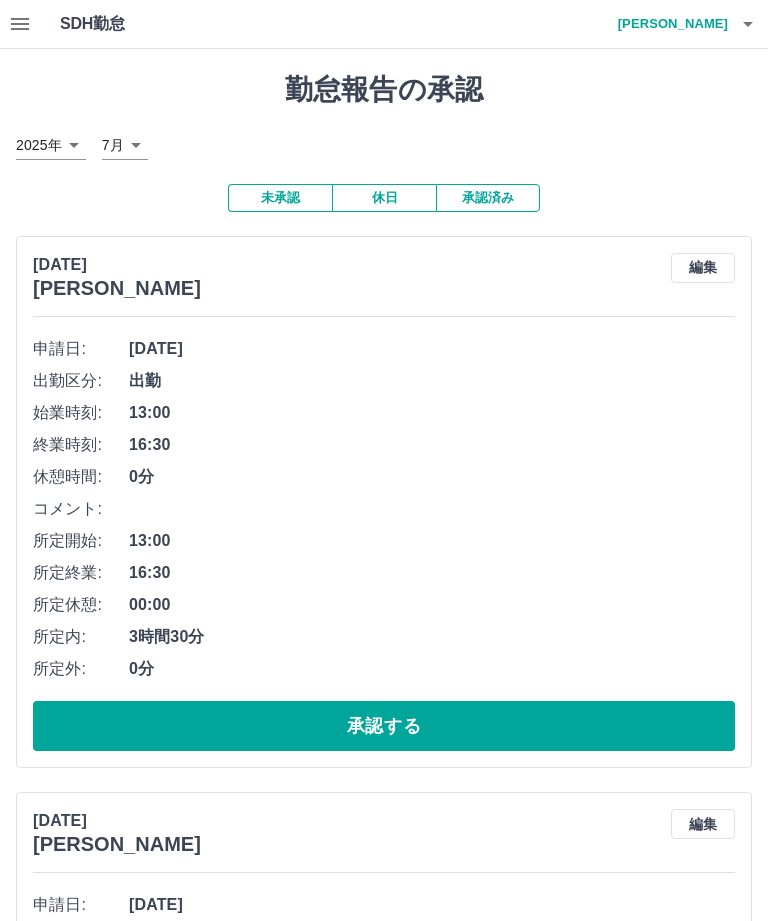 click on "承認する" at bounding box center (384, 726) 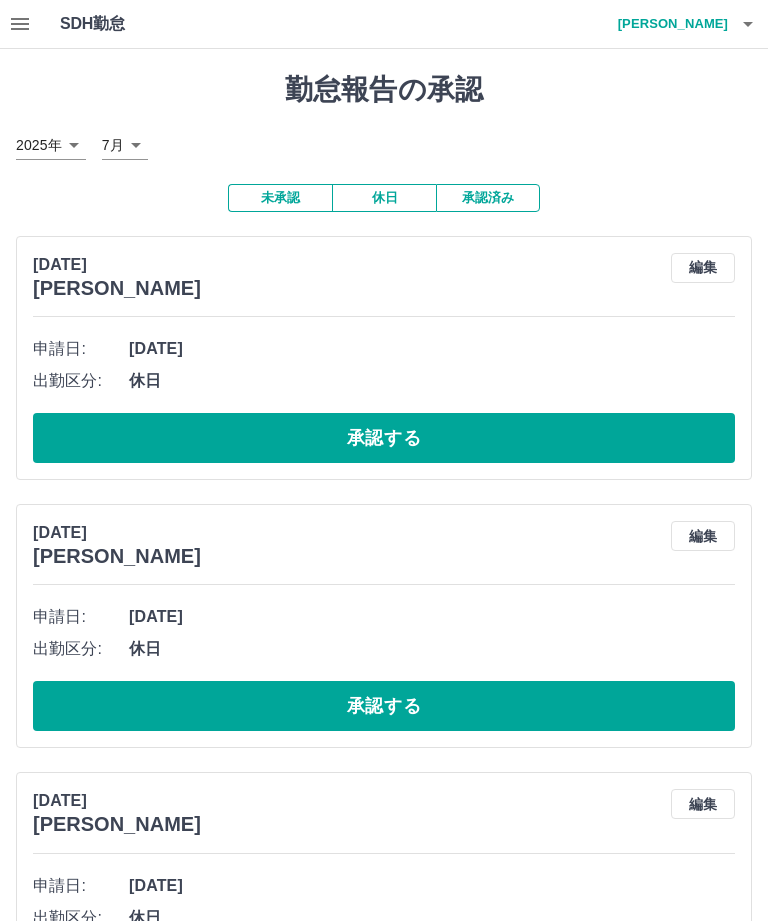 click at bounding box center [20, 24] 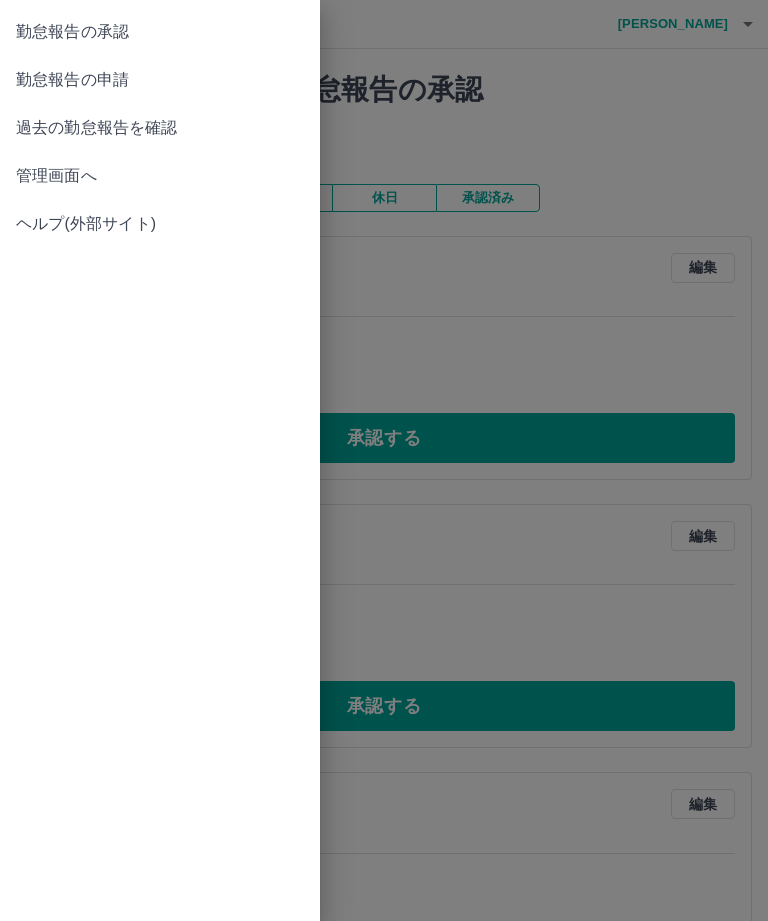 click on "勤怠報告の申請" at bounding box center (160, 80) 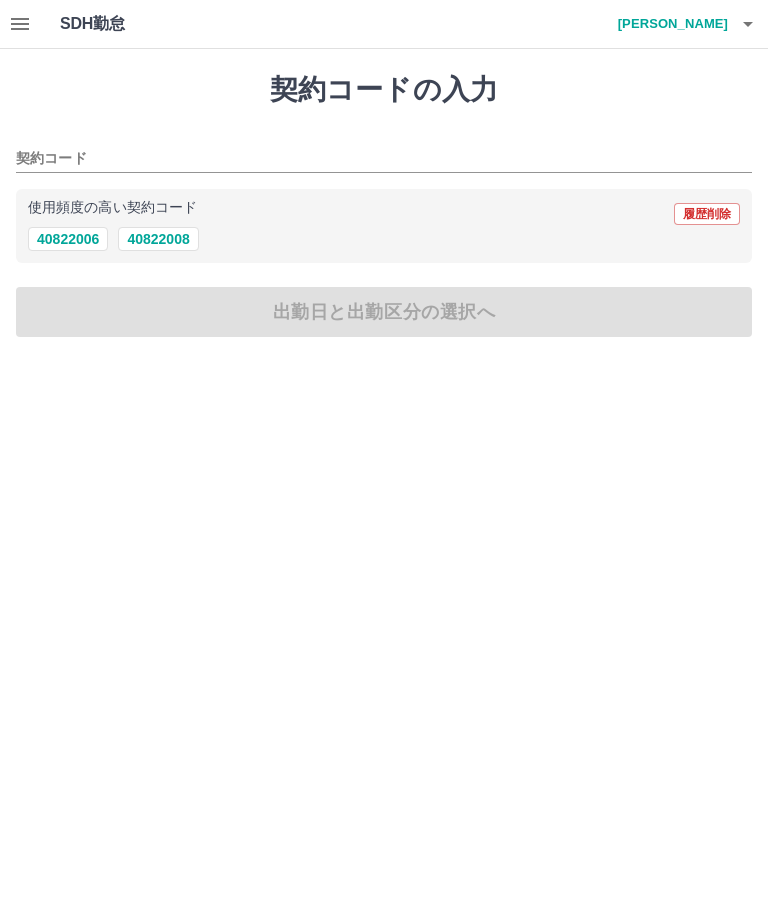 click on "40822006" at bounding box center [68, 239] 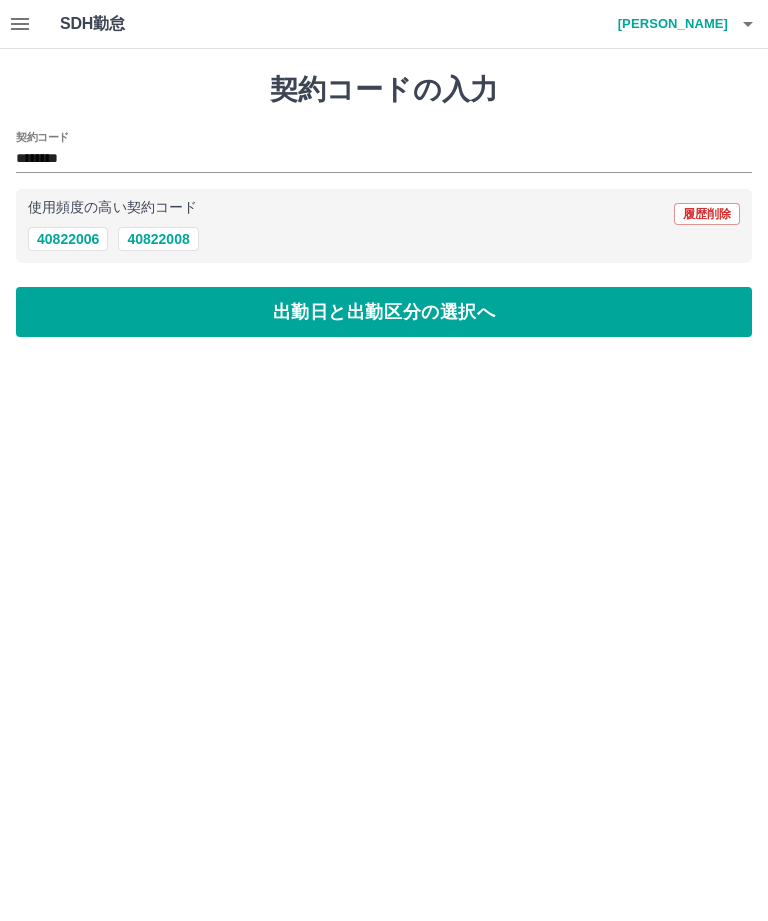 click on "出勤日と出勤区分の選択へ" at bounding box center [384, 312] 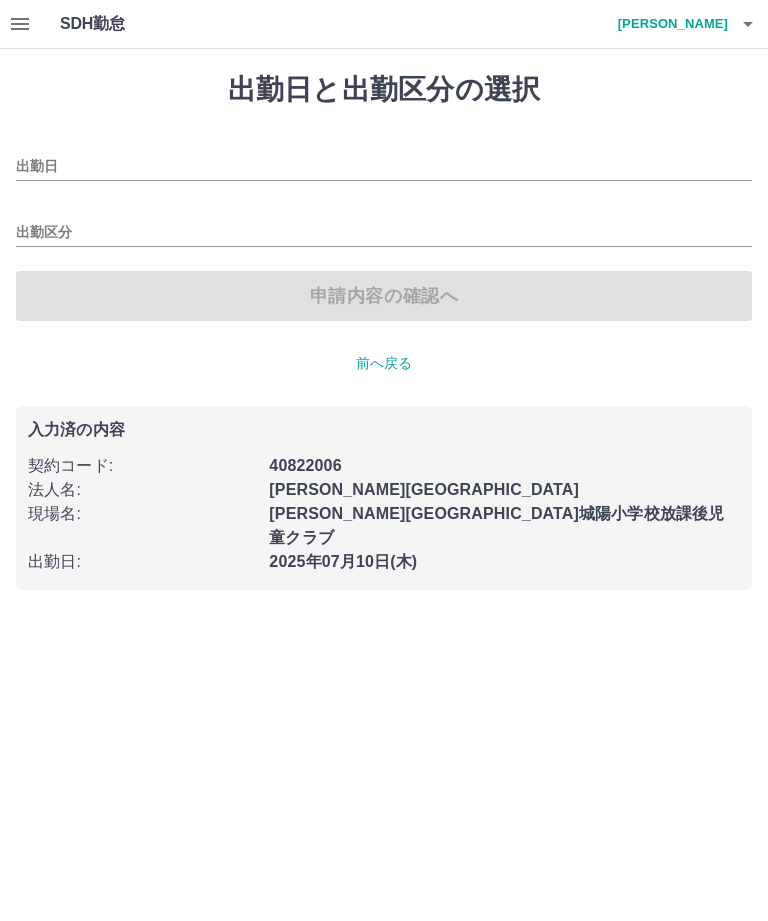 type on "**********" 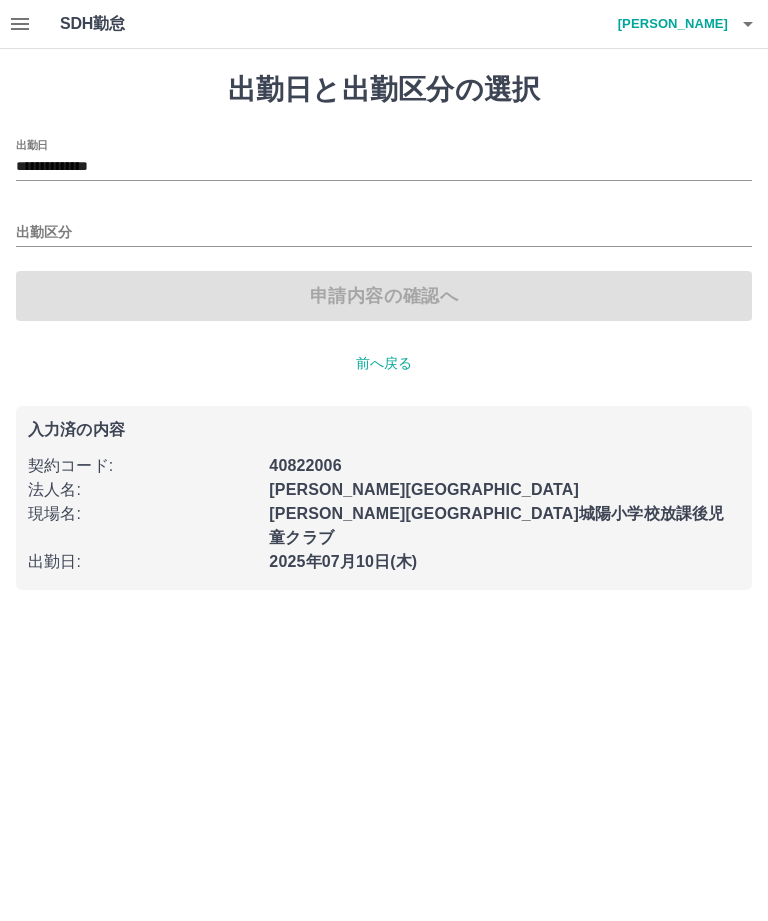 click on "出勤区分" at bounding box center [384, 233] 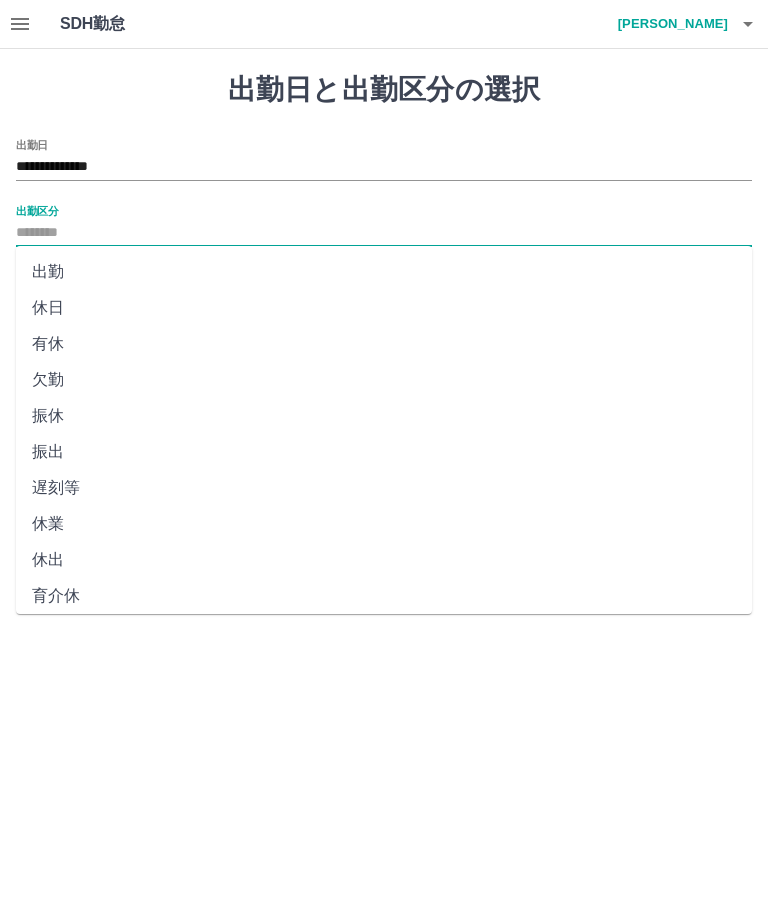 click on "出勤" at bounding box center (384, 272) 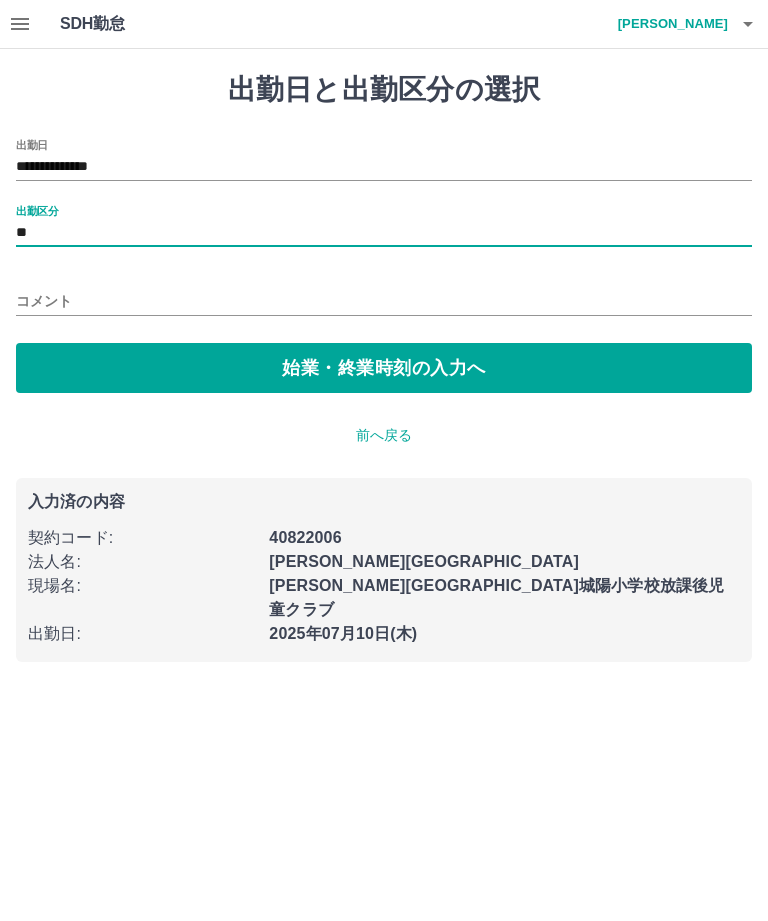 click on "始業・終業時刻の入力へ" at bounding box center (384, 368) 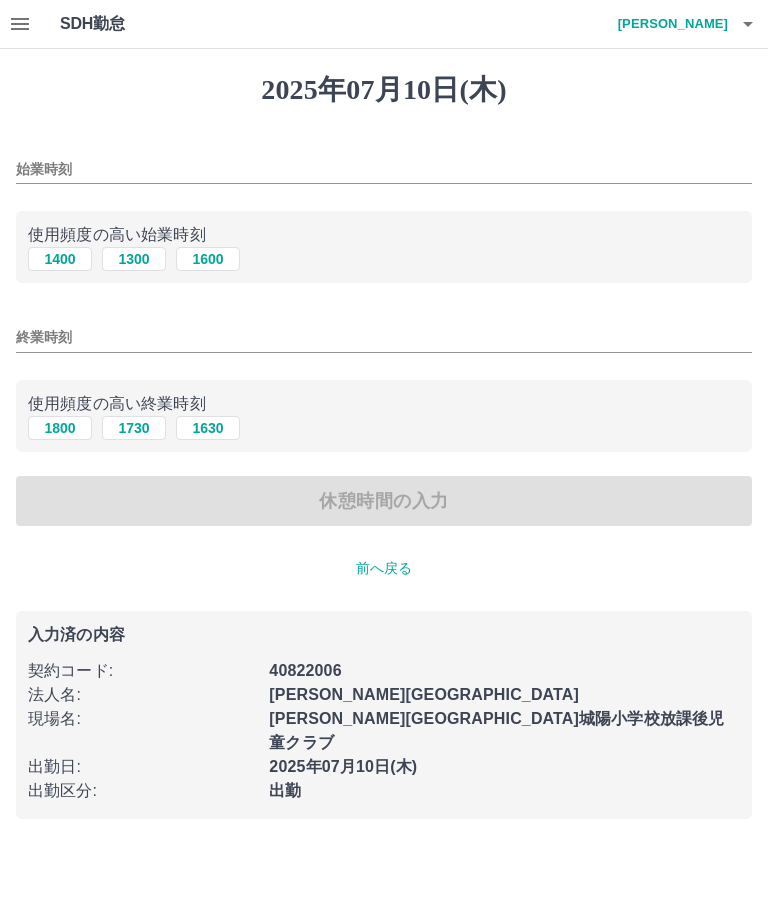 click on "1300" at bounding box center [134, 259] 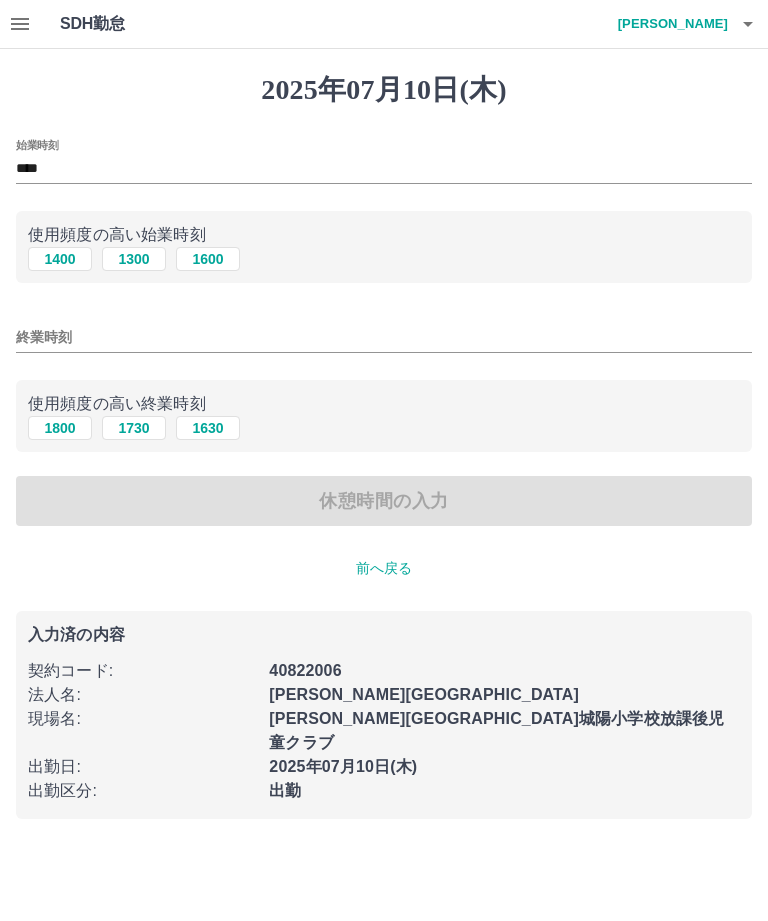 click on "終業時刻" at bounding box center [384, 337] 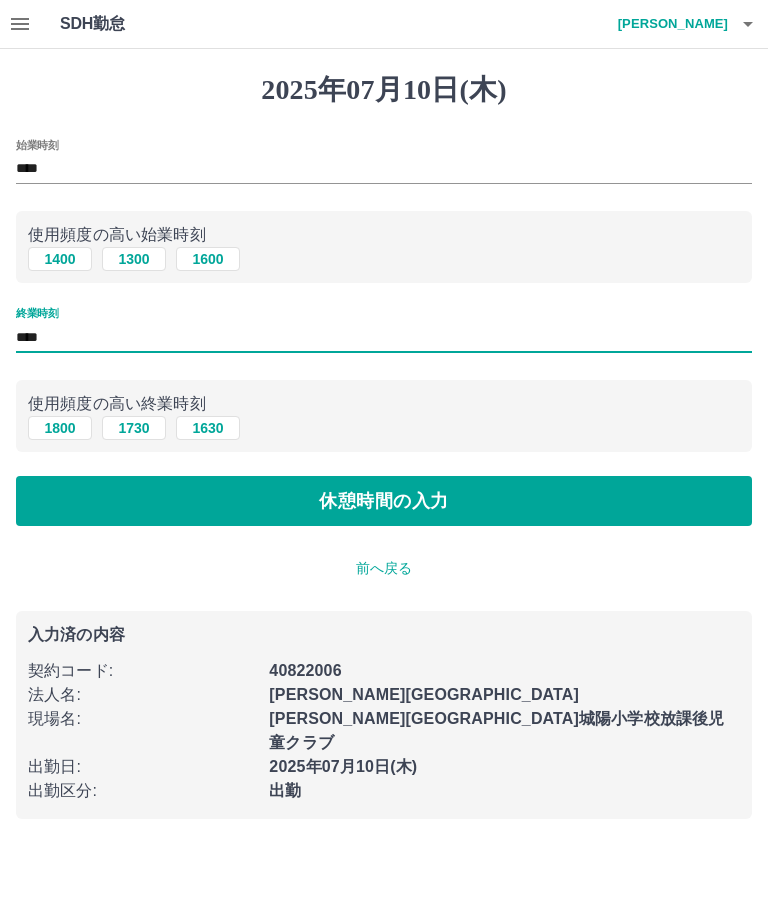 type on "****" 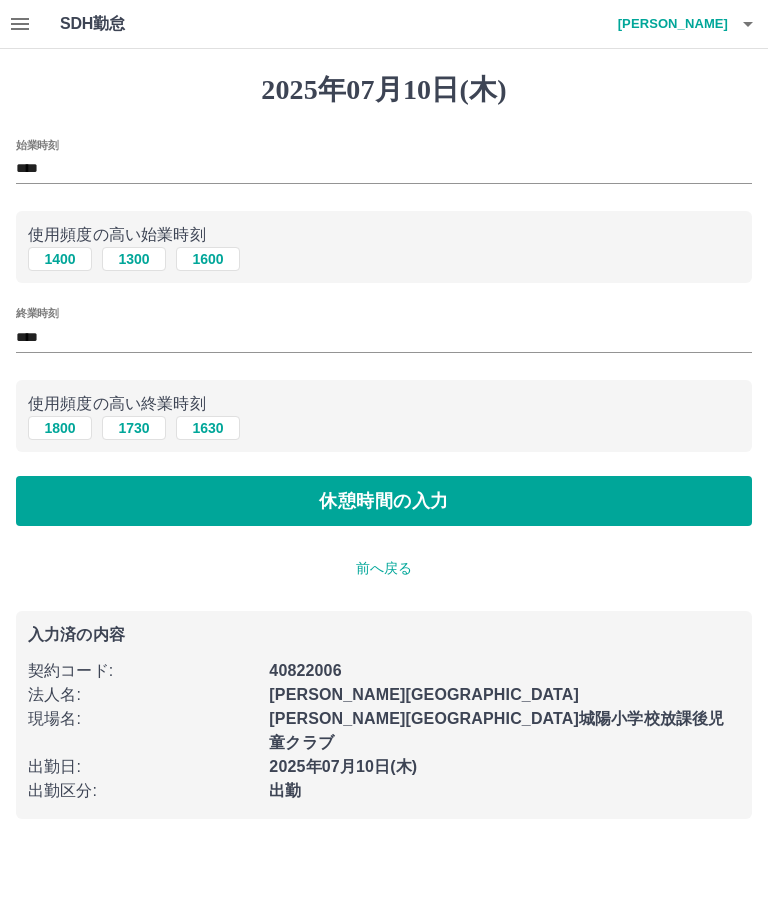 click on "休憩時間の入力" at bounding box center (384, 501) 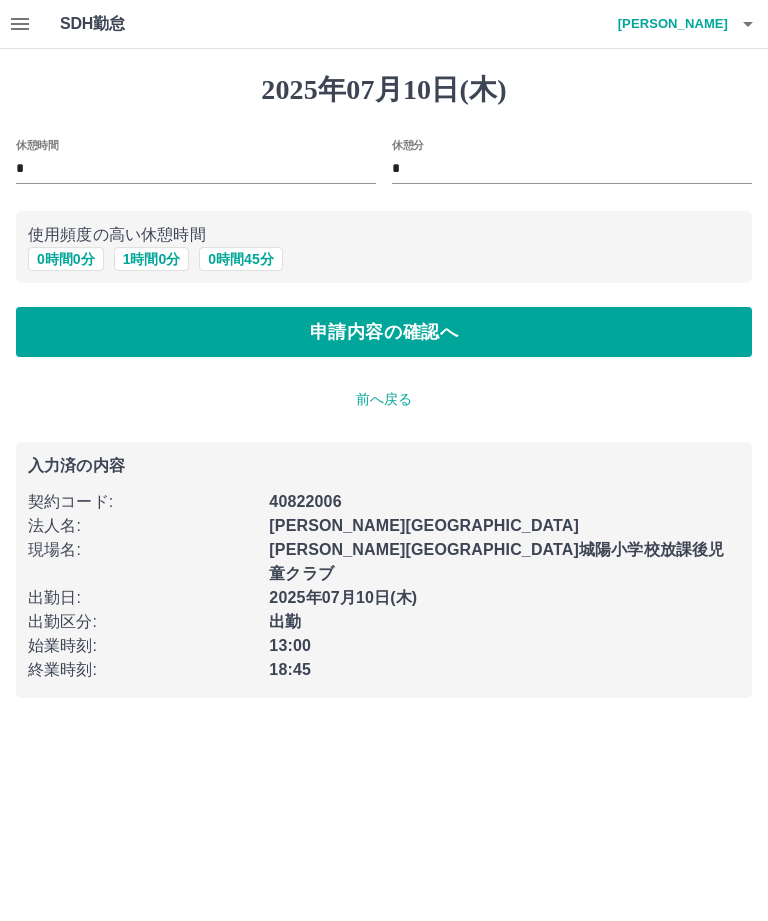 click on "申請内容の確認へ" at bounding box center [384, 332] 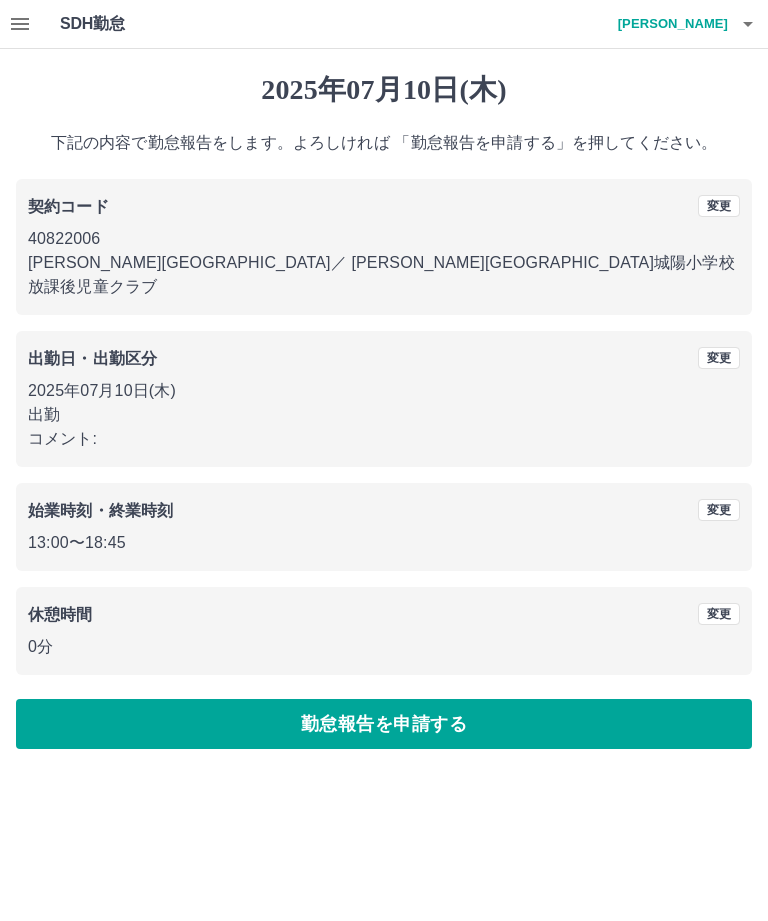 click on "勤怠報告を申請する" at bounding box center (384, 724) 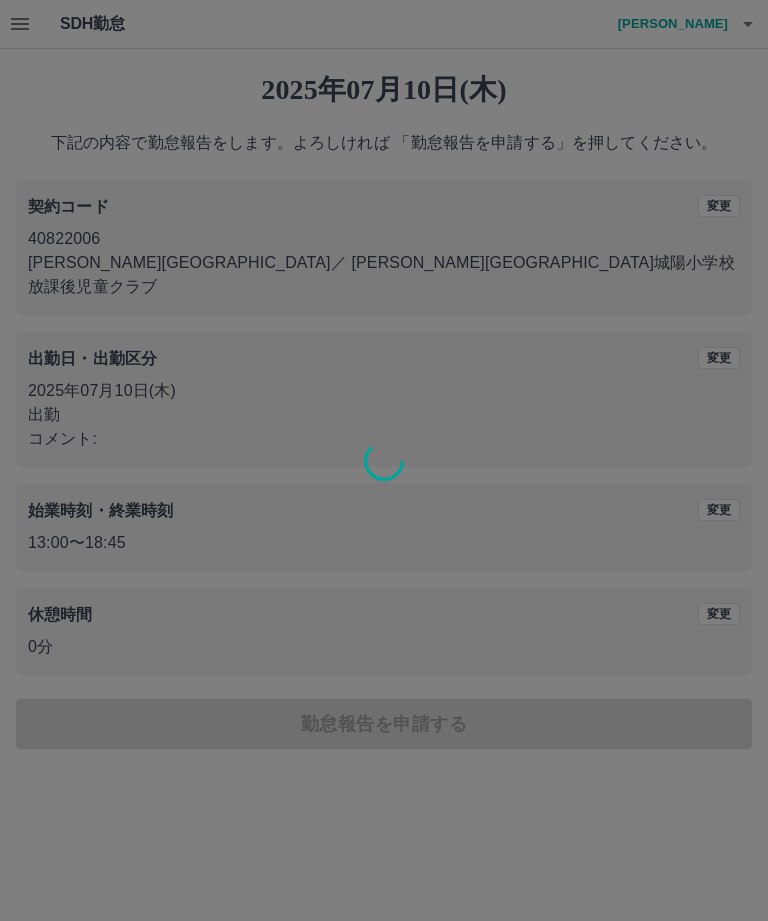 click at bounding box center (384, 460) 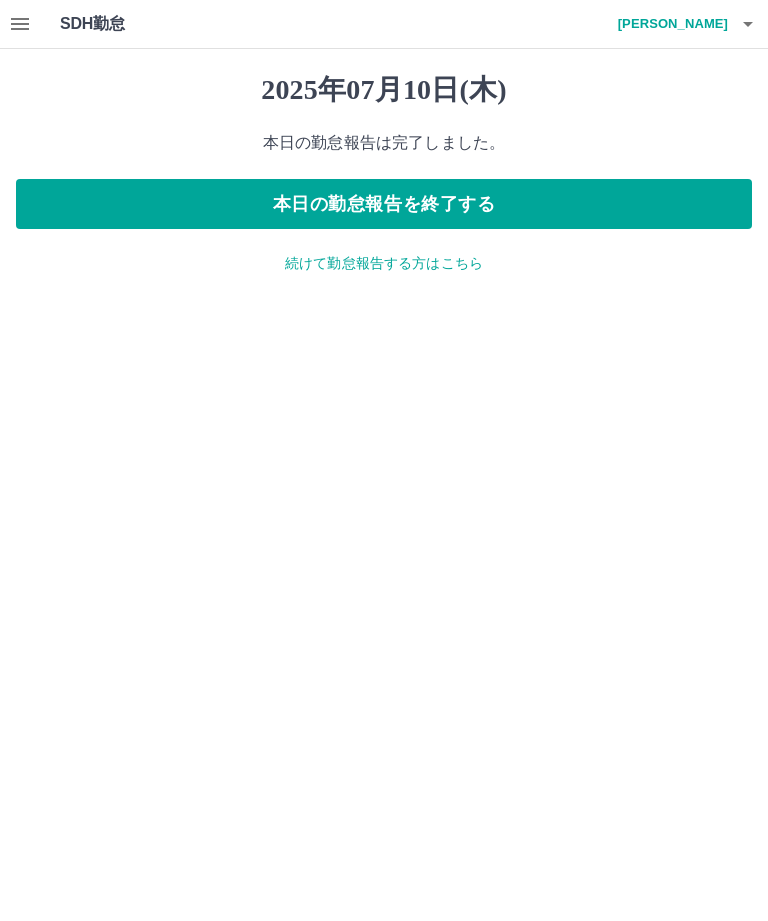 click 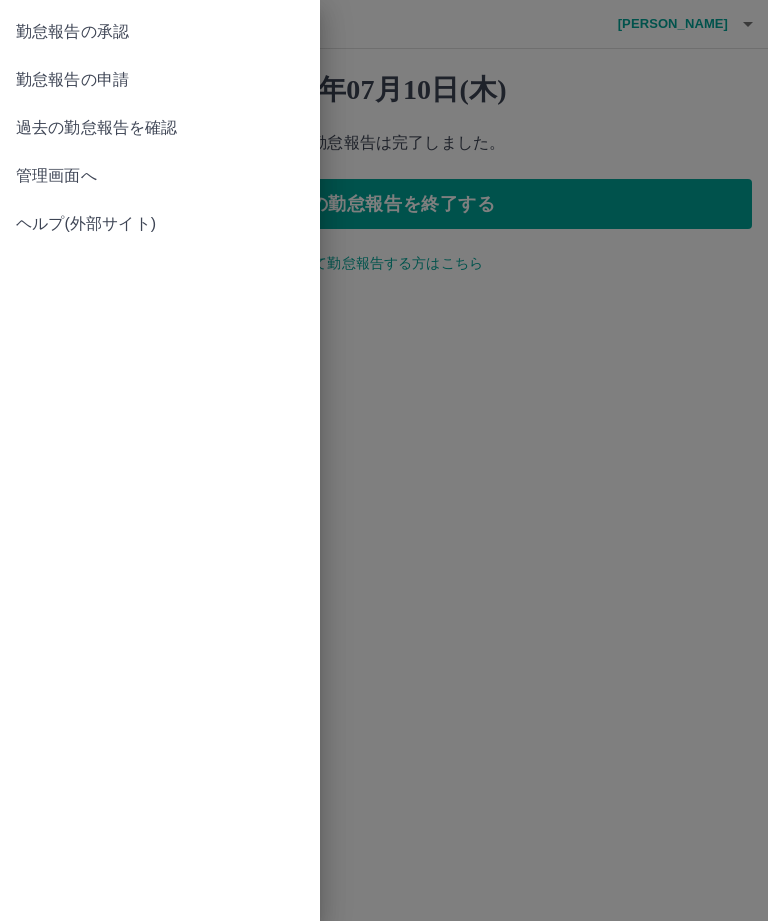 click on "勤怠報告の承認" at bounding box center (160, 32) 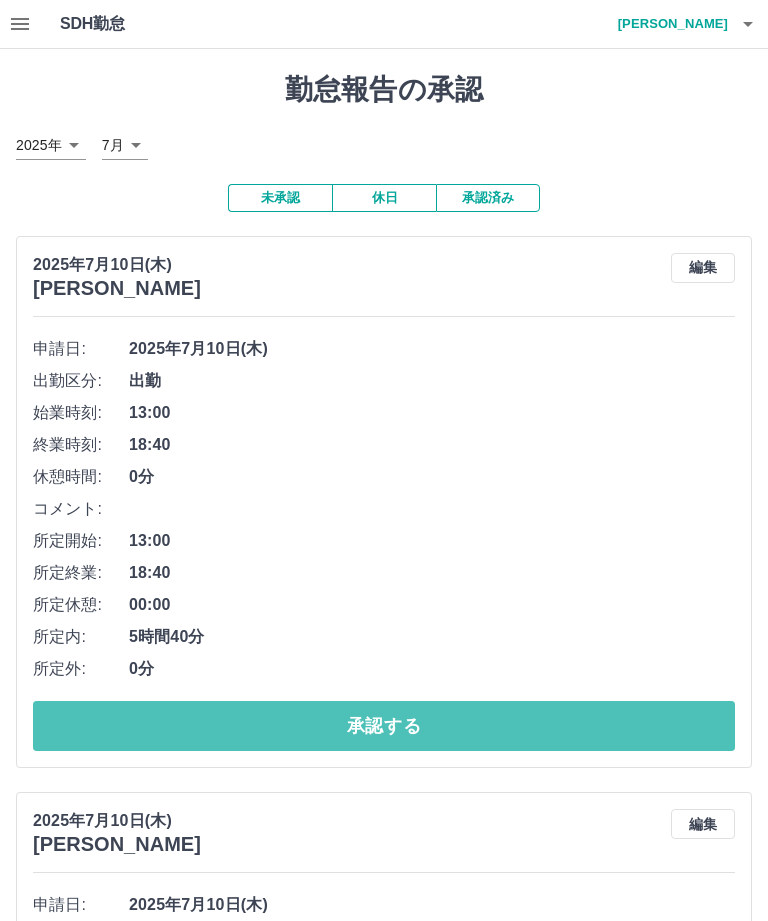 click on "承認する" at bounding box center [384, 726] 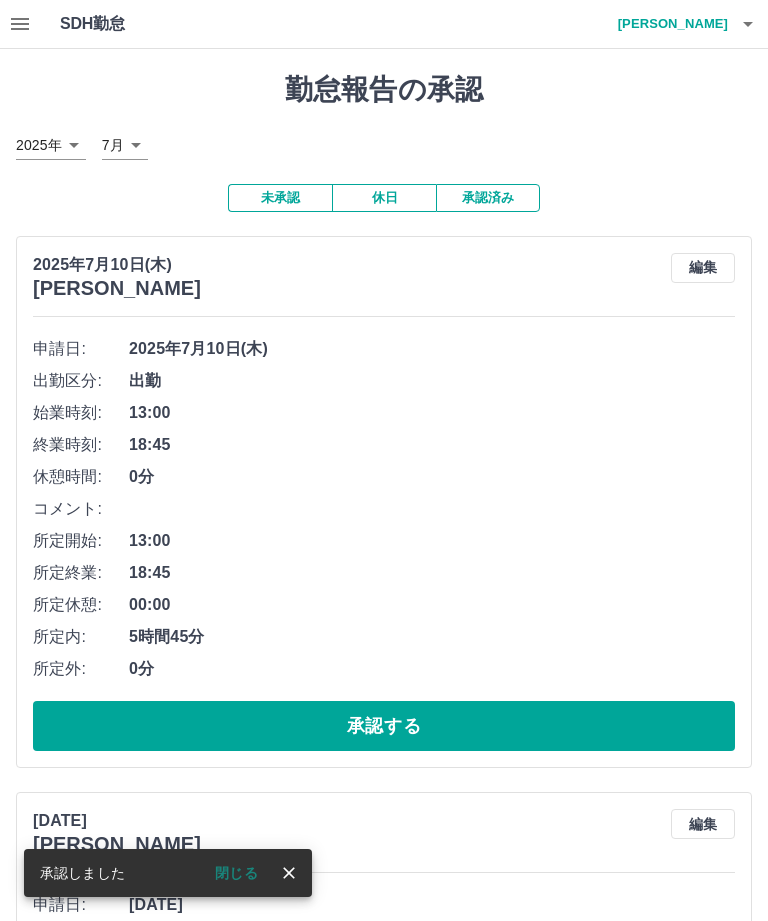 click on "承認する" at bounding box center (384, 726) 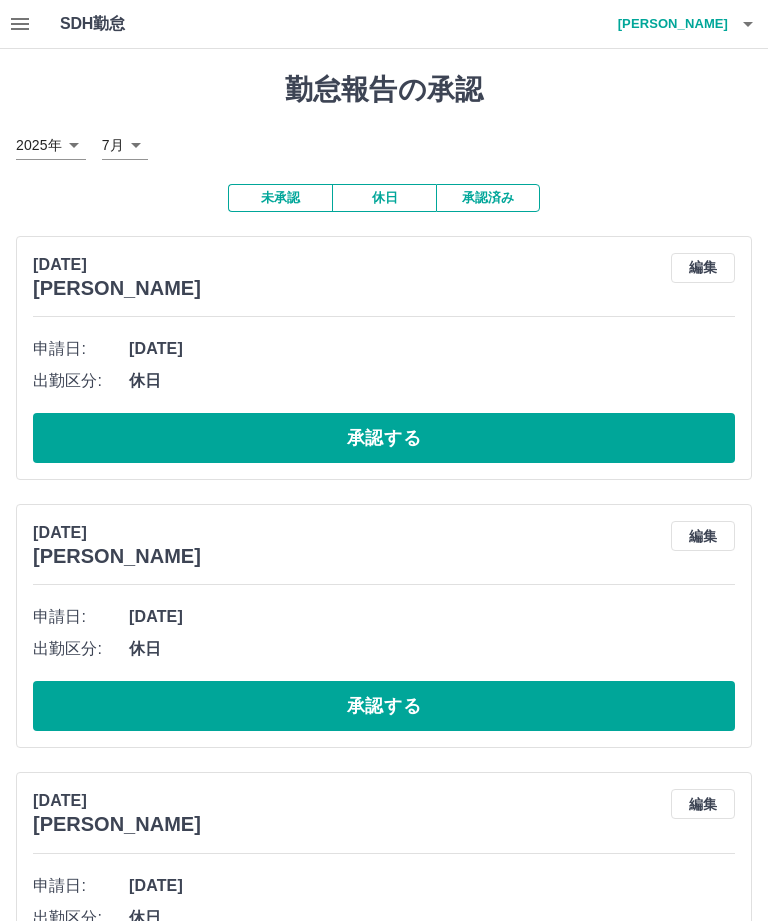 click 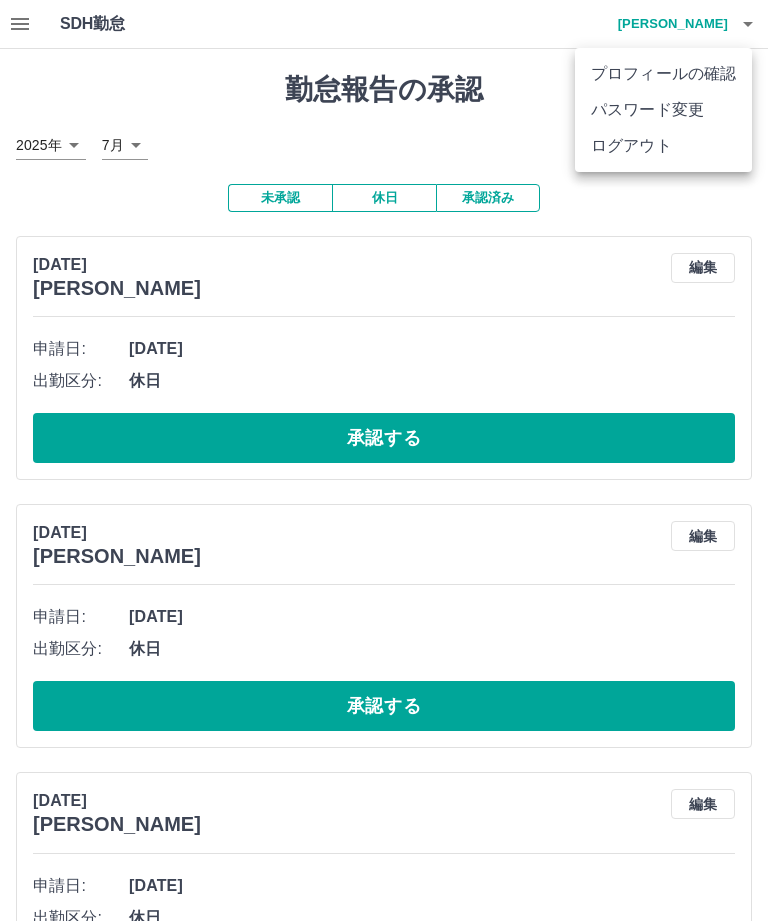 click on "ログアウト" at bounding box center (663, 146) 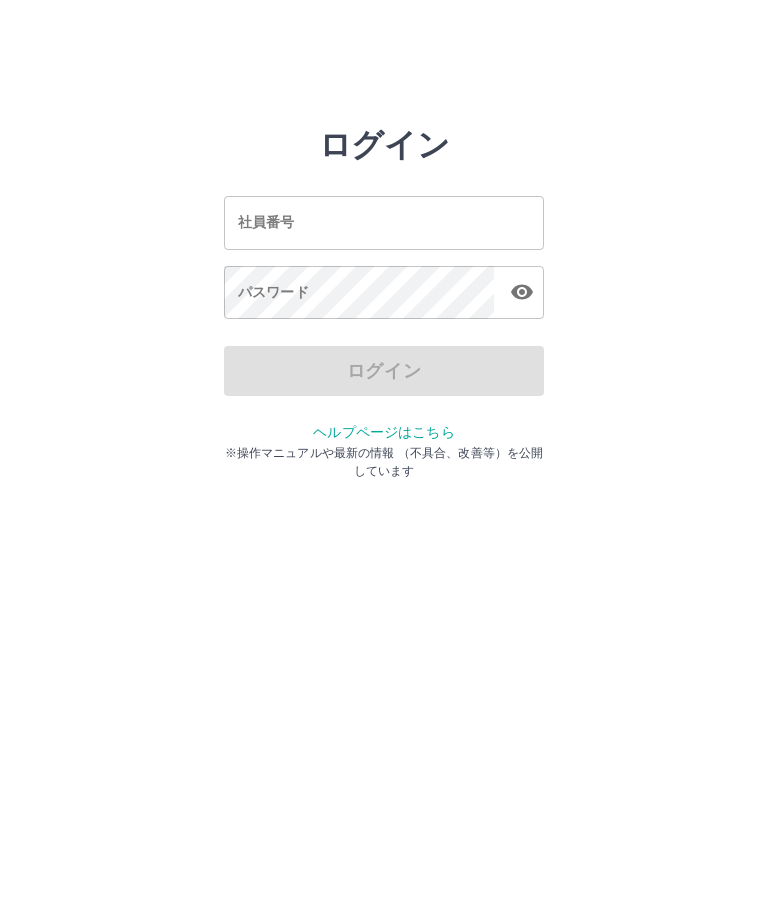 scroll, scrollTop: 0, scrollLeft: 0, axis: both 